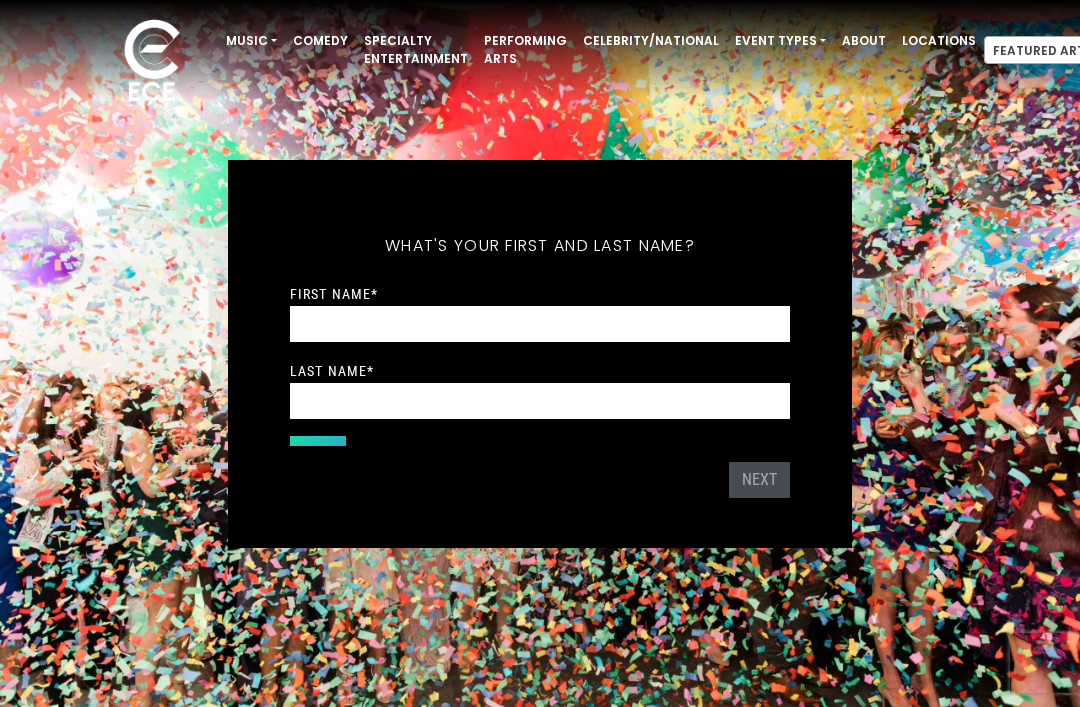 scroll, scrollTop: 0, scrollLeft: 0, axis: both 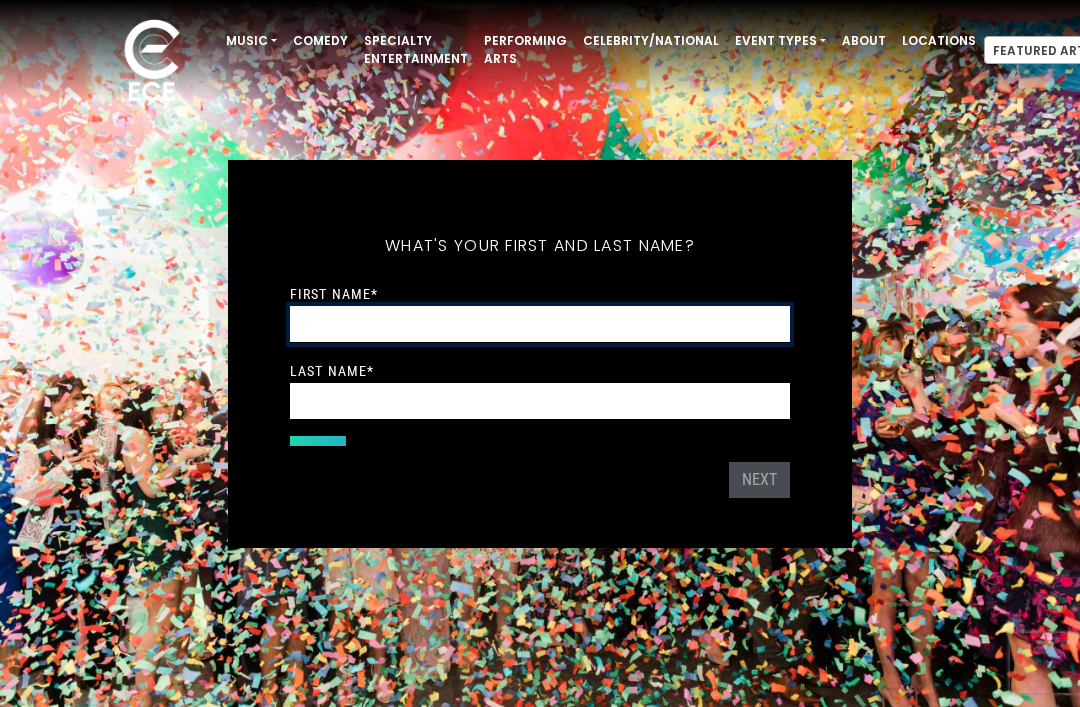 click on "First Name *" at bounding box center [540, 324] 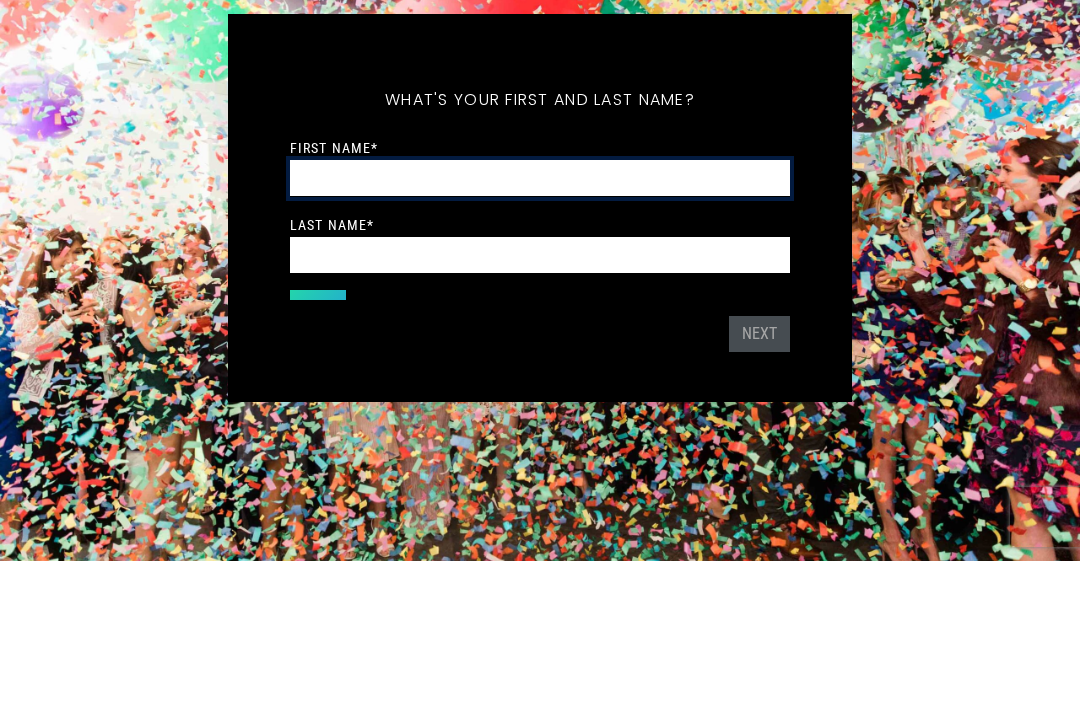 type on "*****" 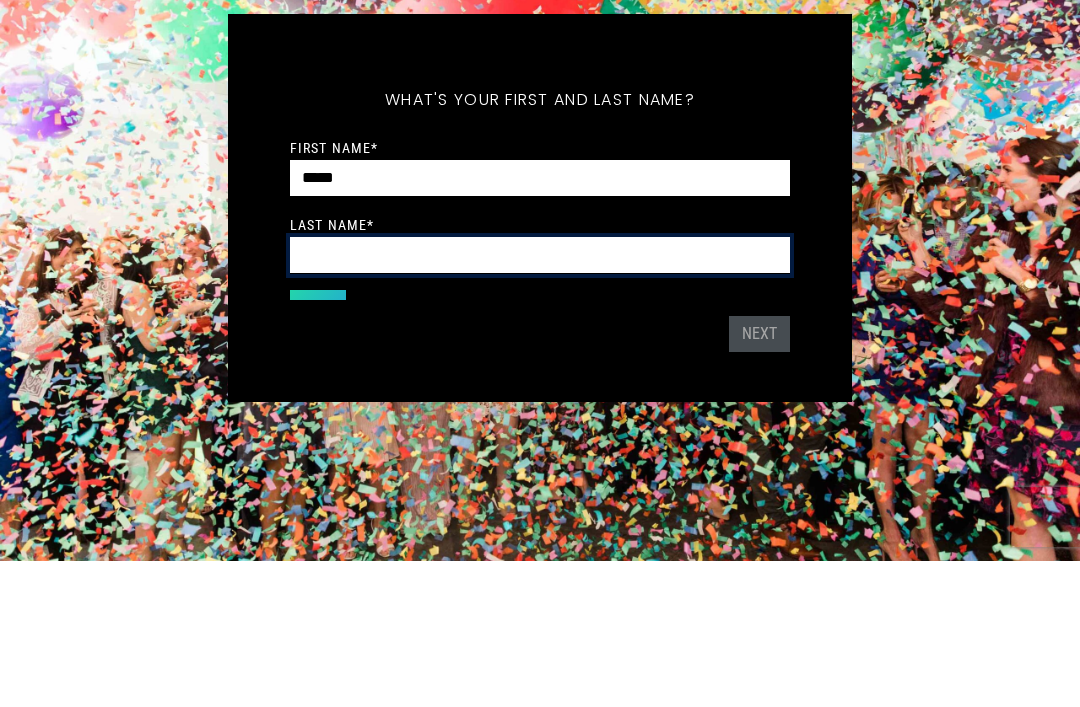 type on "******" 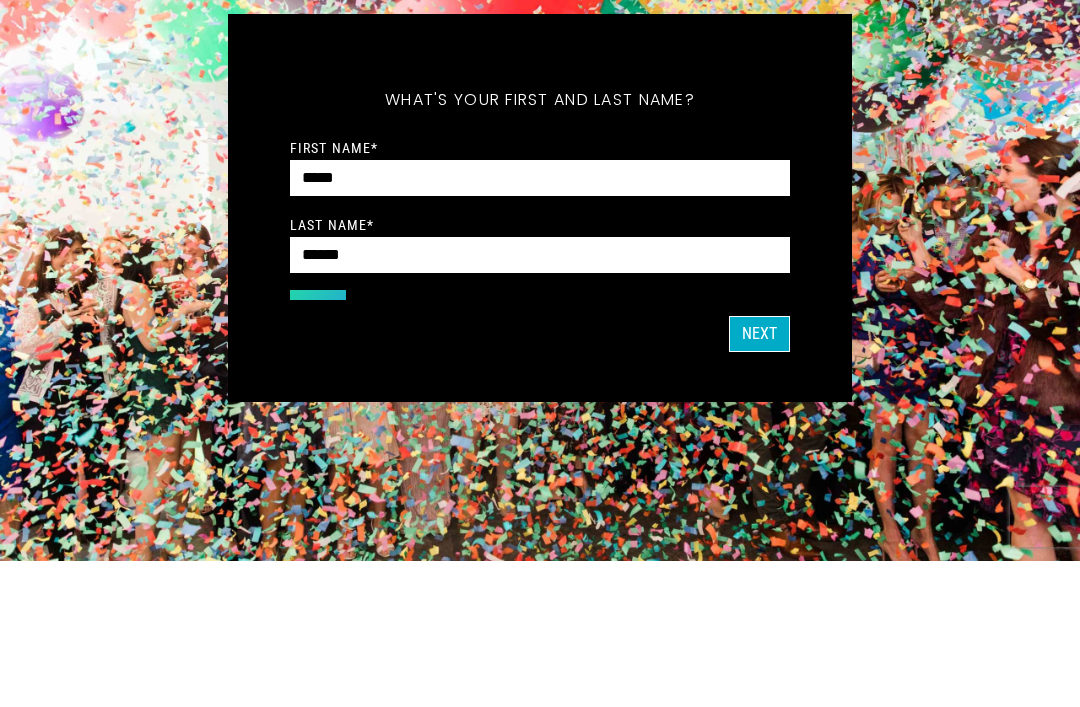 scroll, scrollTop: 146, scrollLeft: 0, axis: vertical 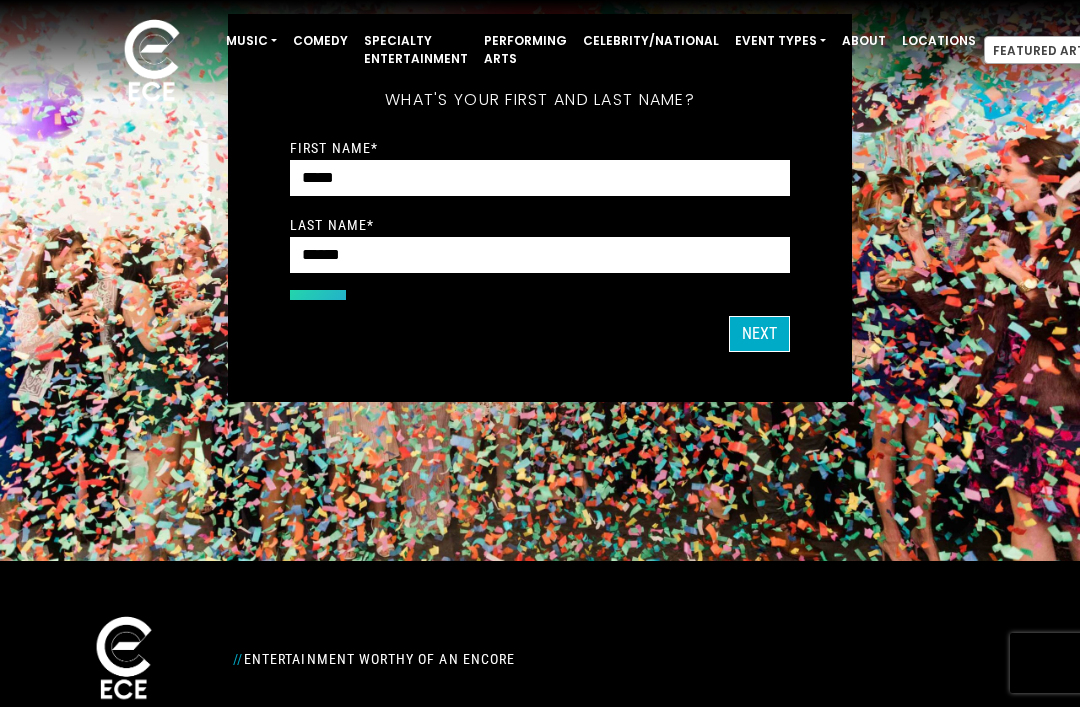 click on "Next" at bounding box center [759, 334] 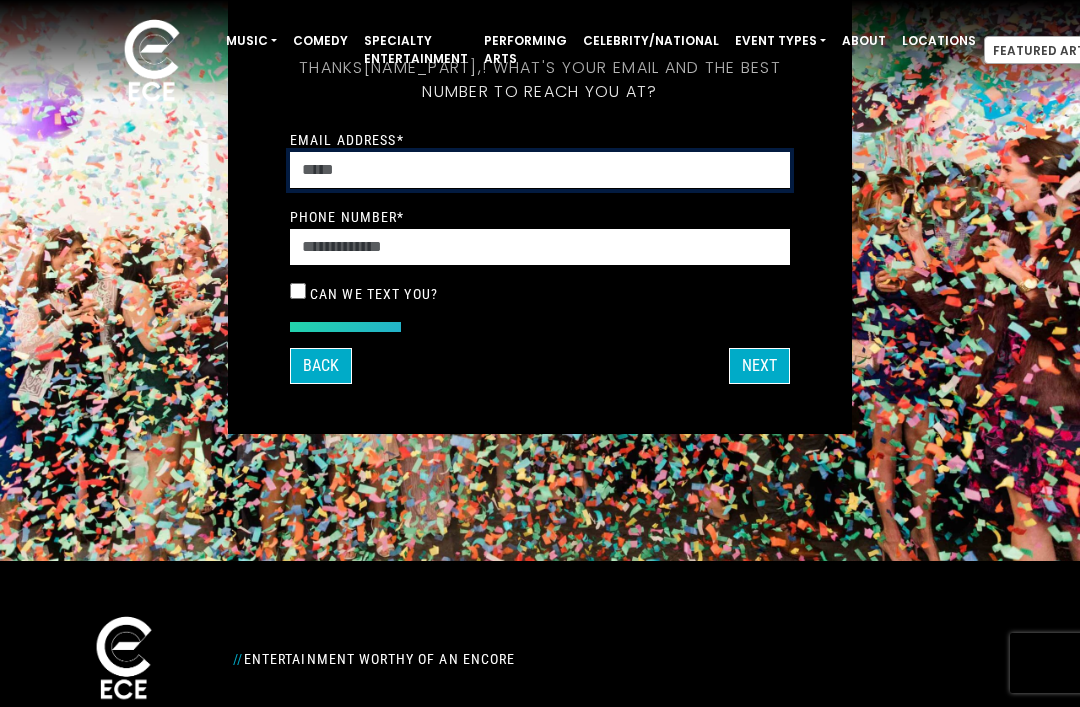 click on "Email Address *" at bounding box center (540, 170) 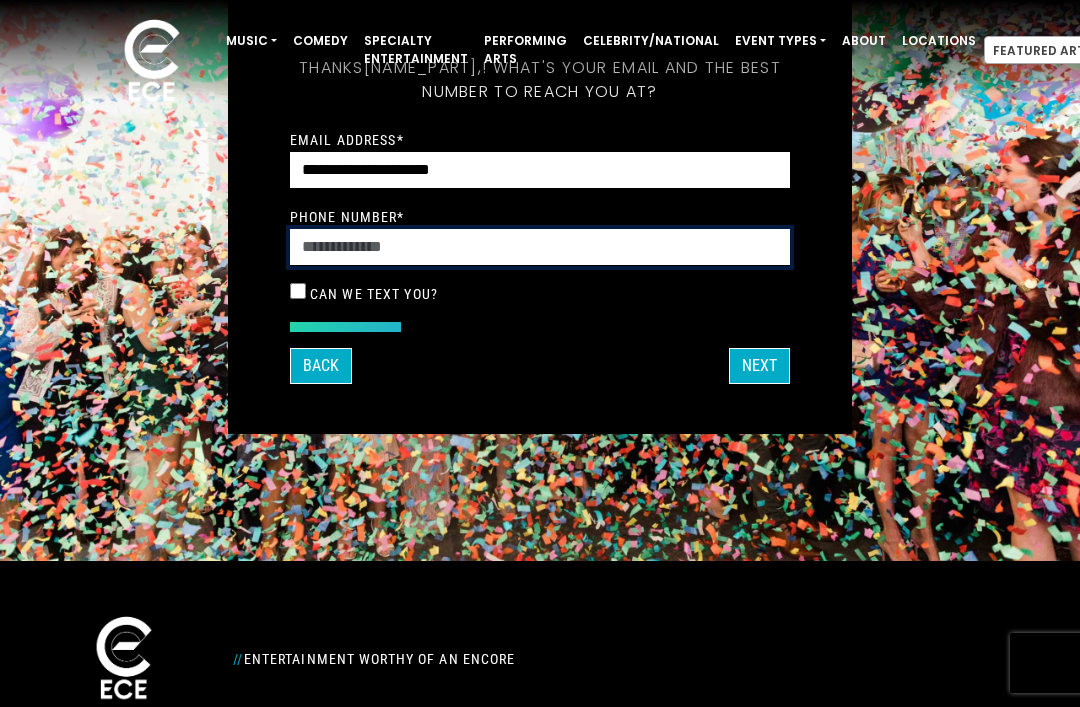 type on "**********" 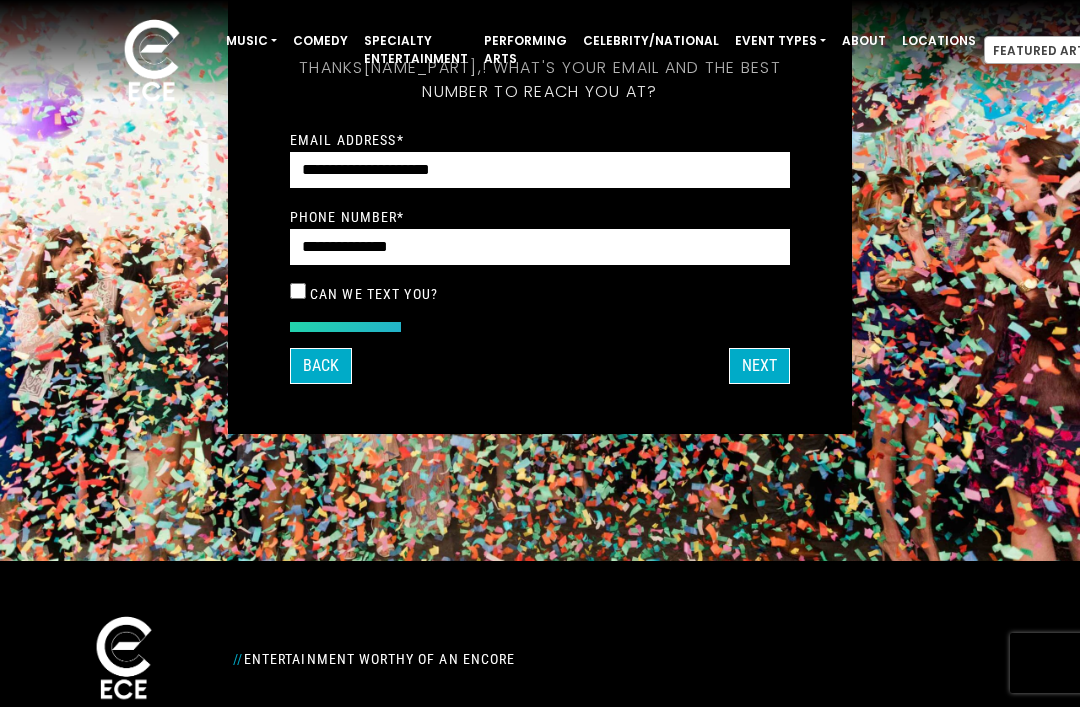 click on "Next" at bounding box center (759, 366) 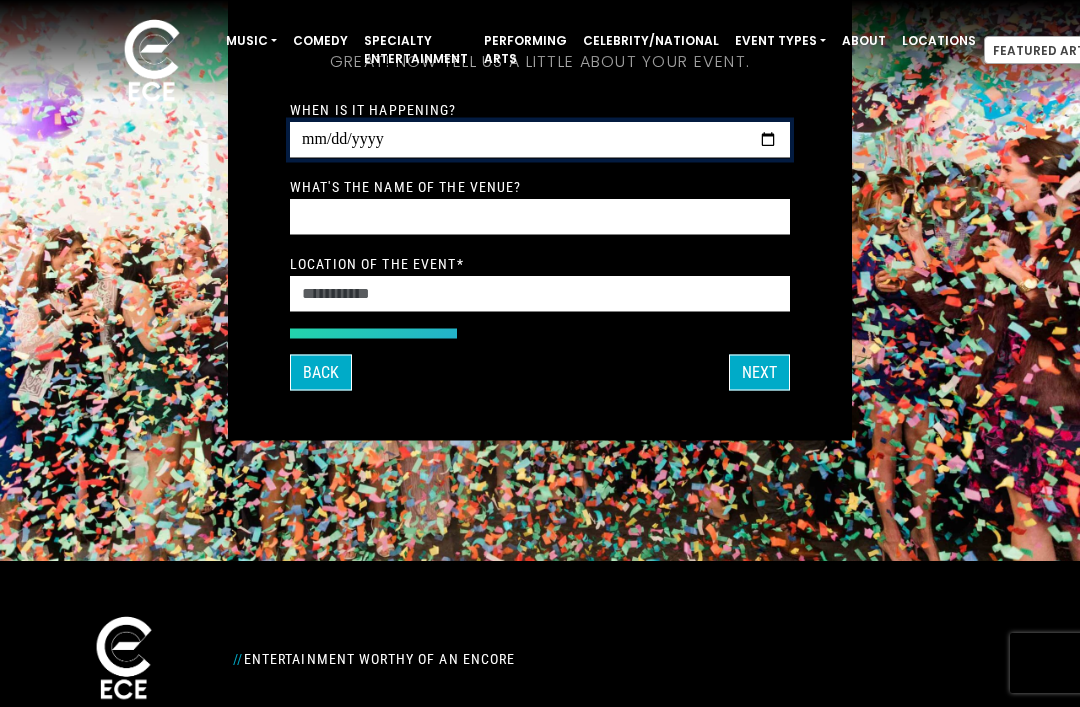 click on "When is it happening?" at bounding box center [540, 139] 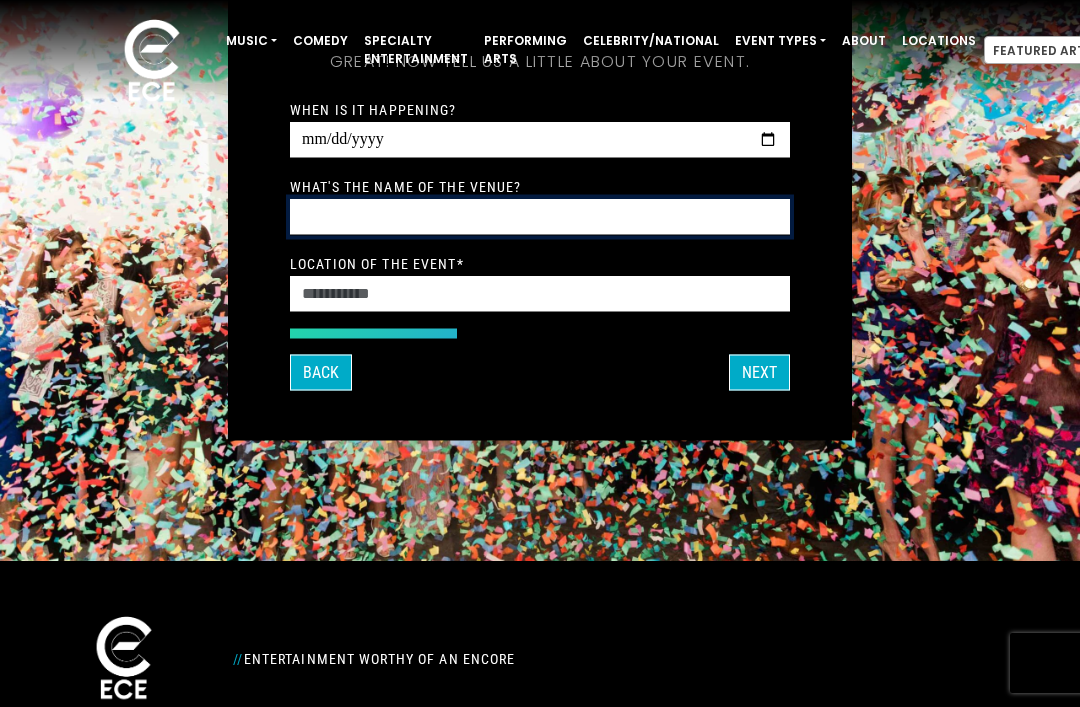 click on "What's the name of the venue?" at bounding box center [540, 216] 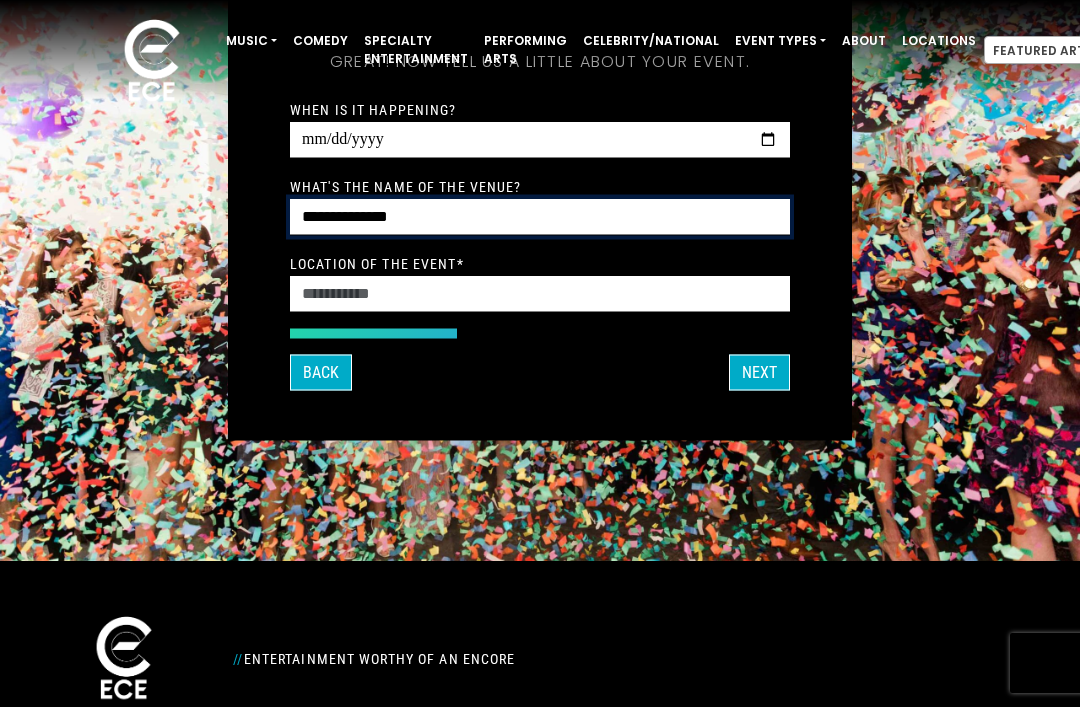 type on "**********" 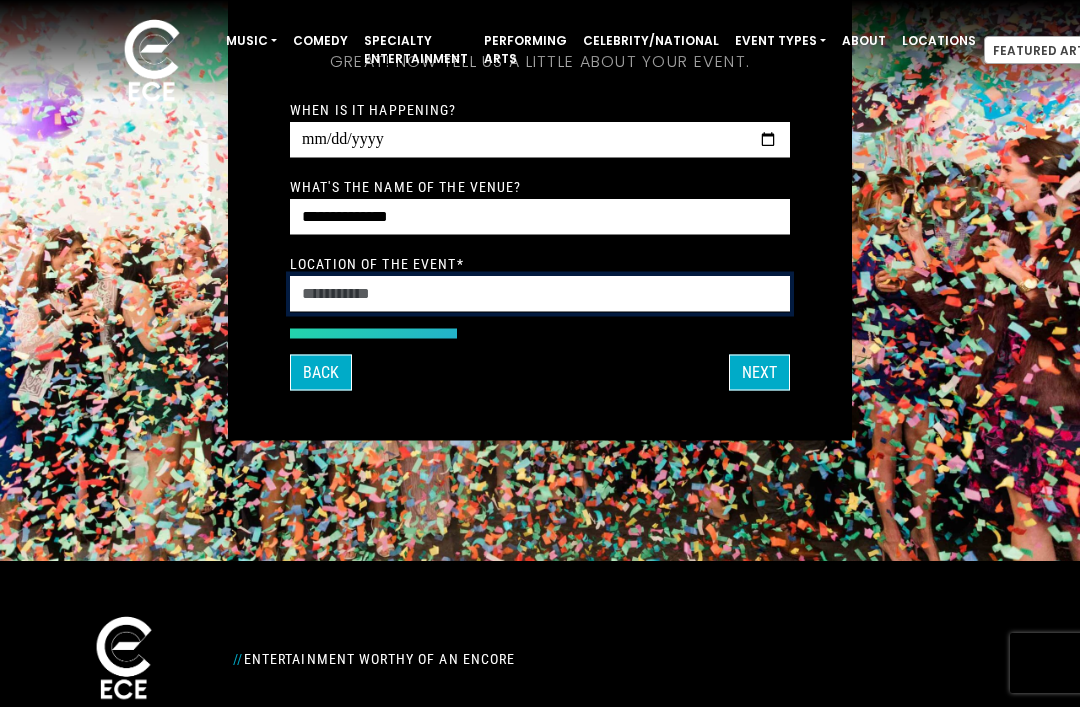 click on "Location of the event *" at bounding box center [540, 293] 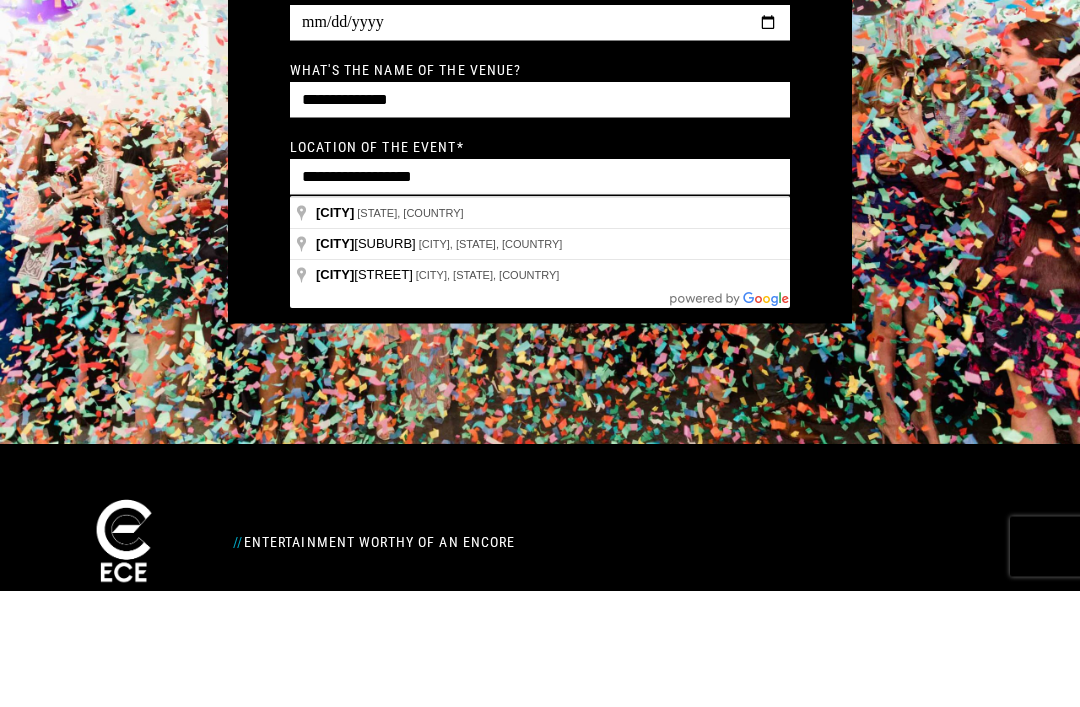 type on "**********" 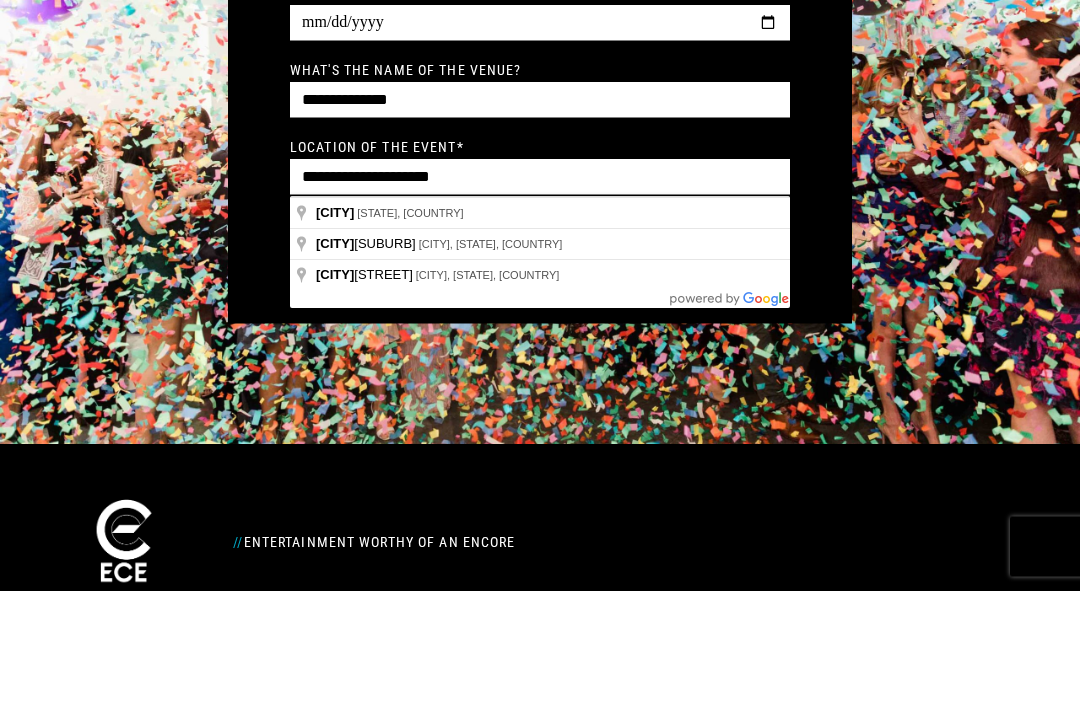 scroll, scrollTop: 263, scrollLeft: 0, axis: vertical 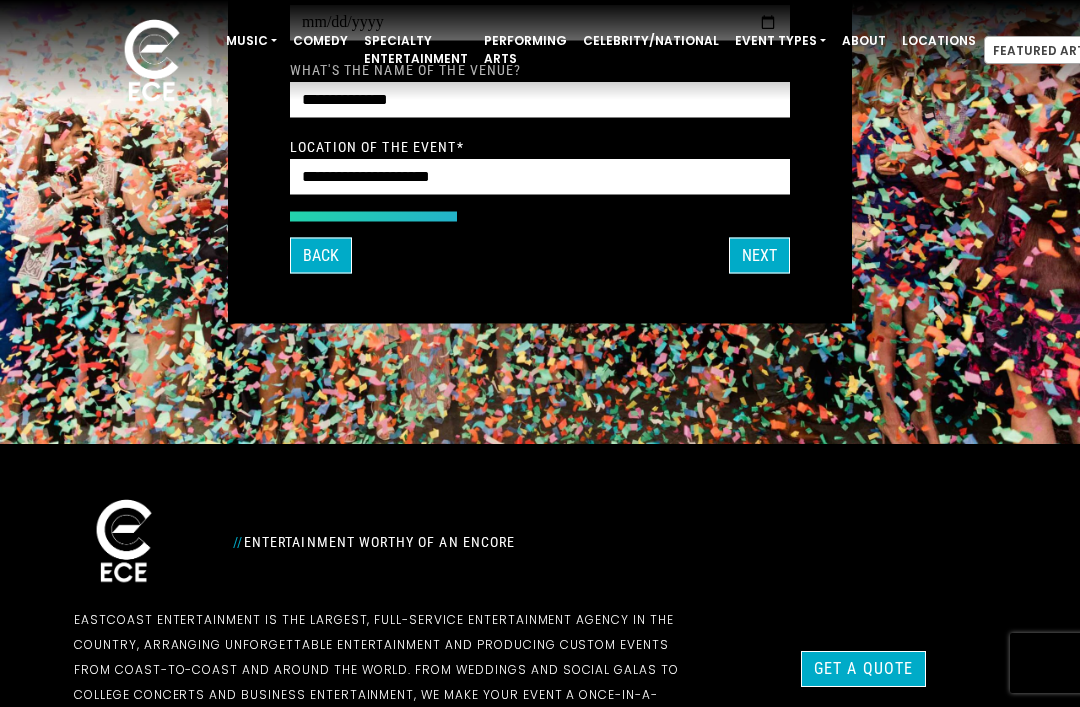 click on "Next" at bounding box center (759, 255) 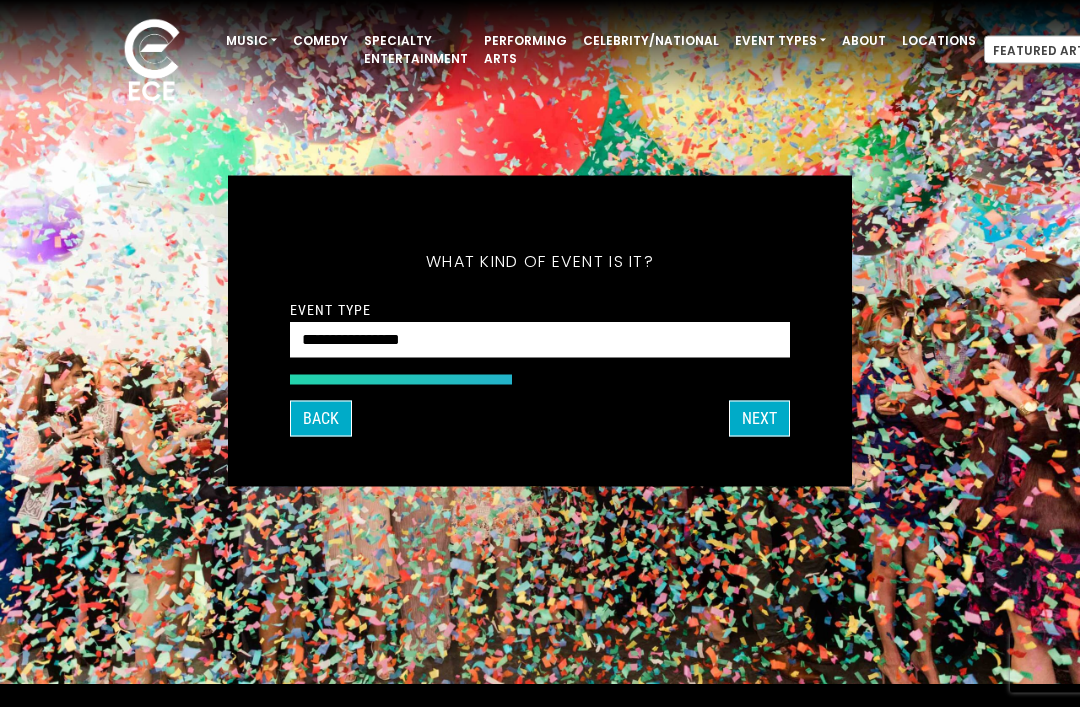 scroll, scrollTop: 0, scrollLeft: 0, axis: both 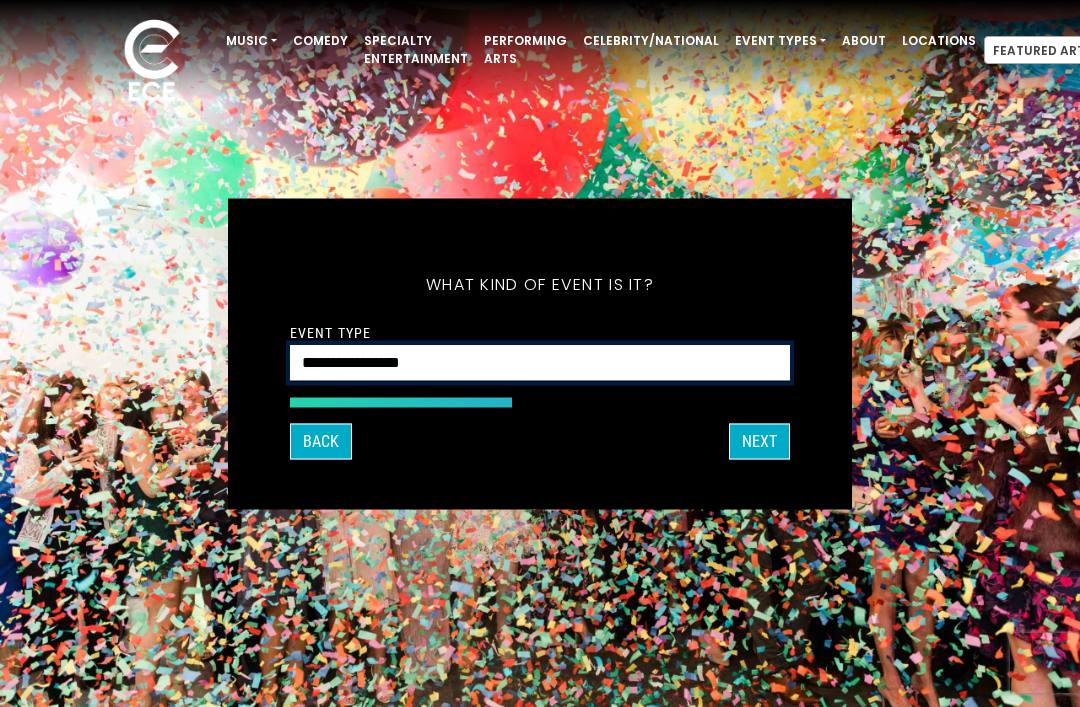 click on "**********" at bounding box center (540, 362) 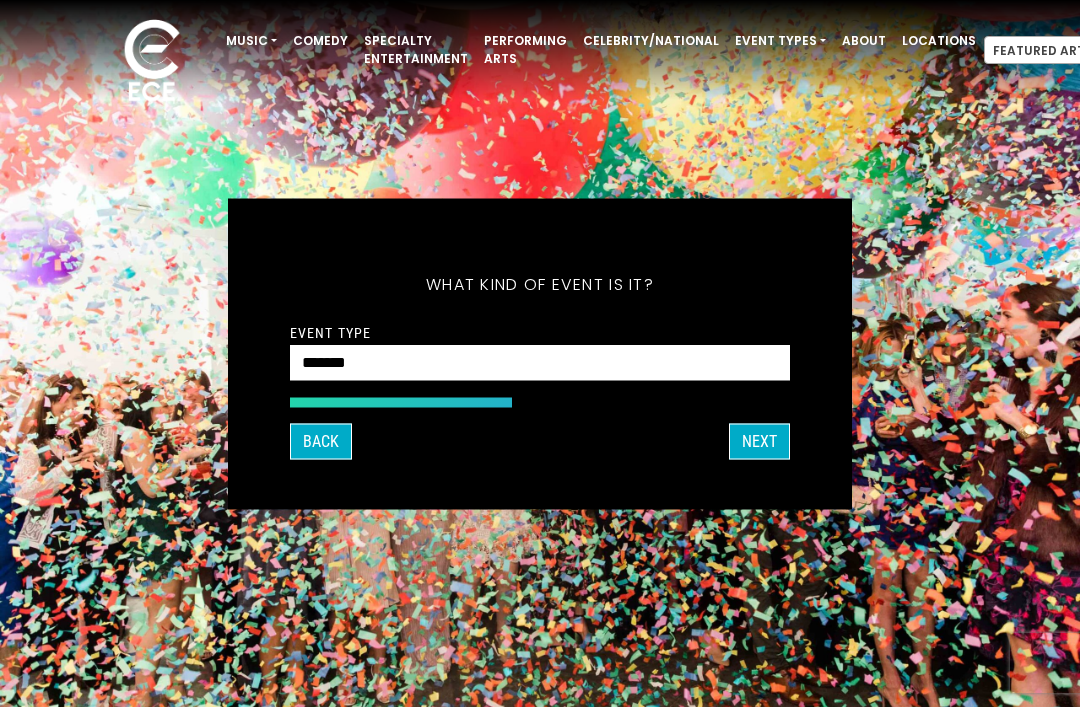 click on "Next" at bounding box center (759, 441) 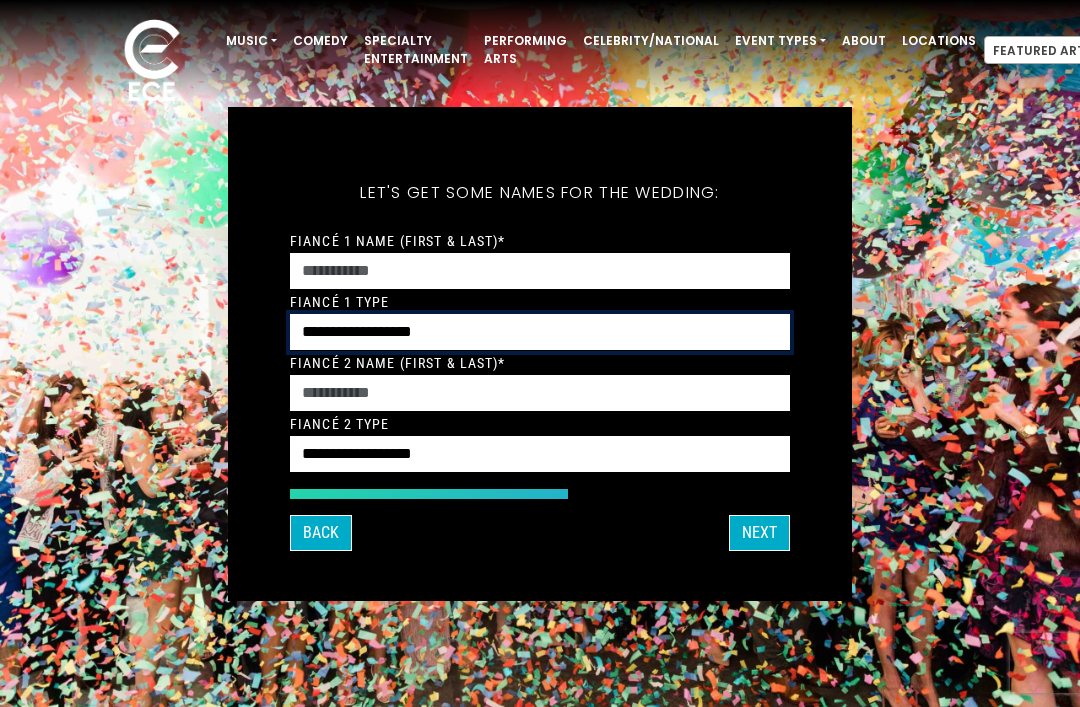 click on "**********" at bounding box center [540, 332] 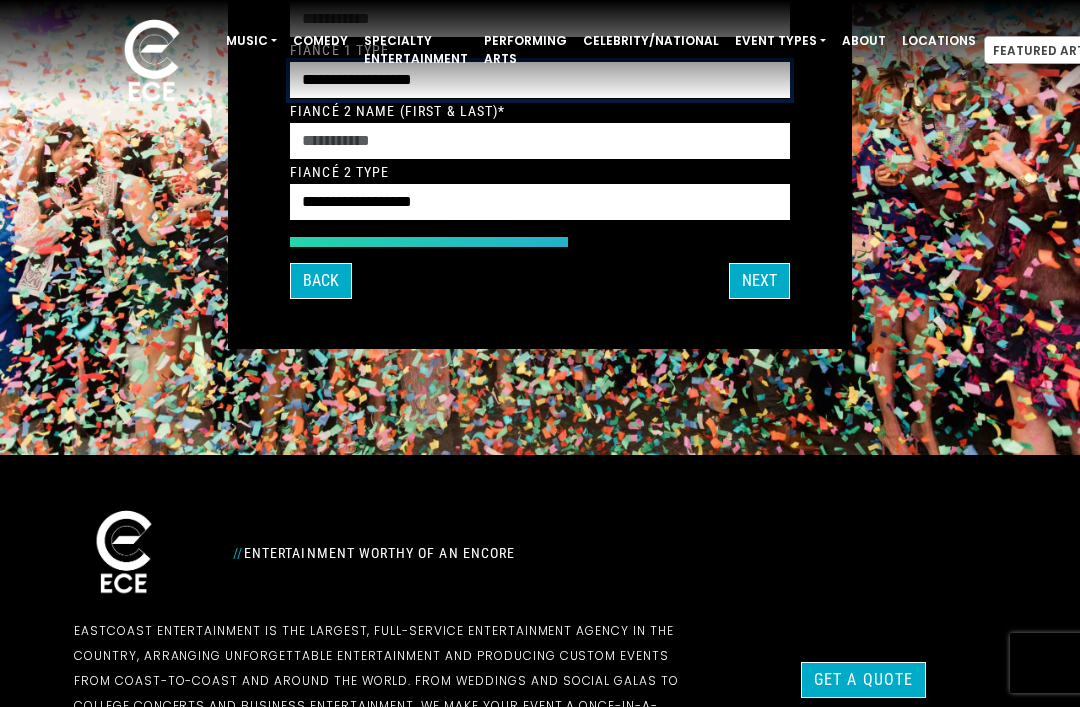 scroll, scrollTop: 0, scrollLeft: 0, axis: both 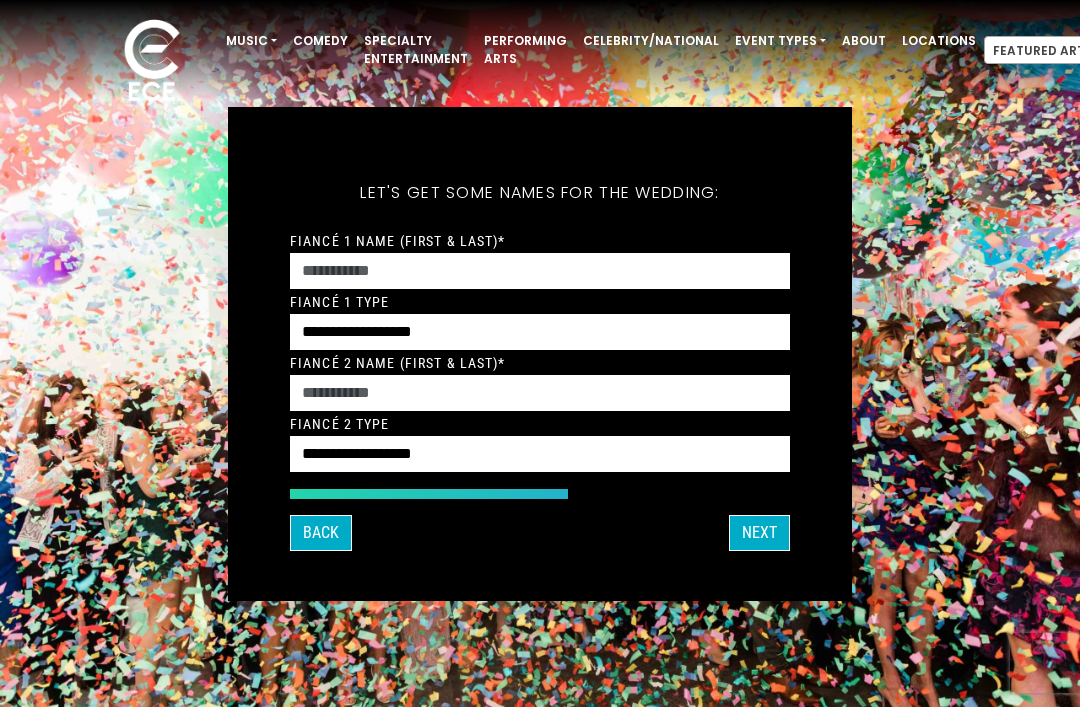 click on "Back" at bounding box center (321, 533) 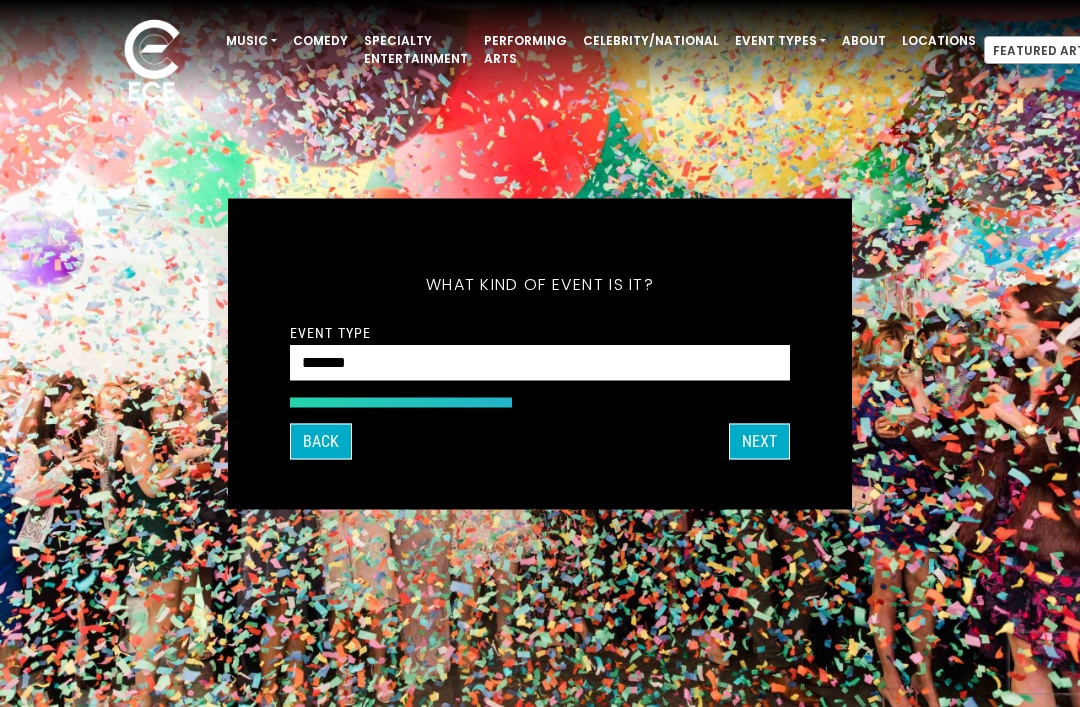 click on "Back" at bounding box center [321, 441] 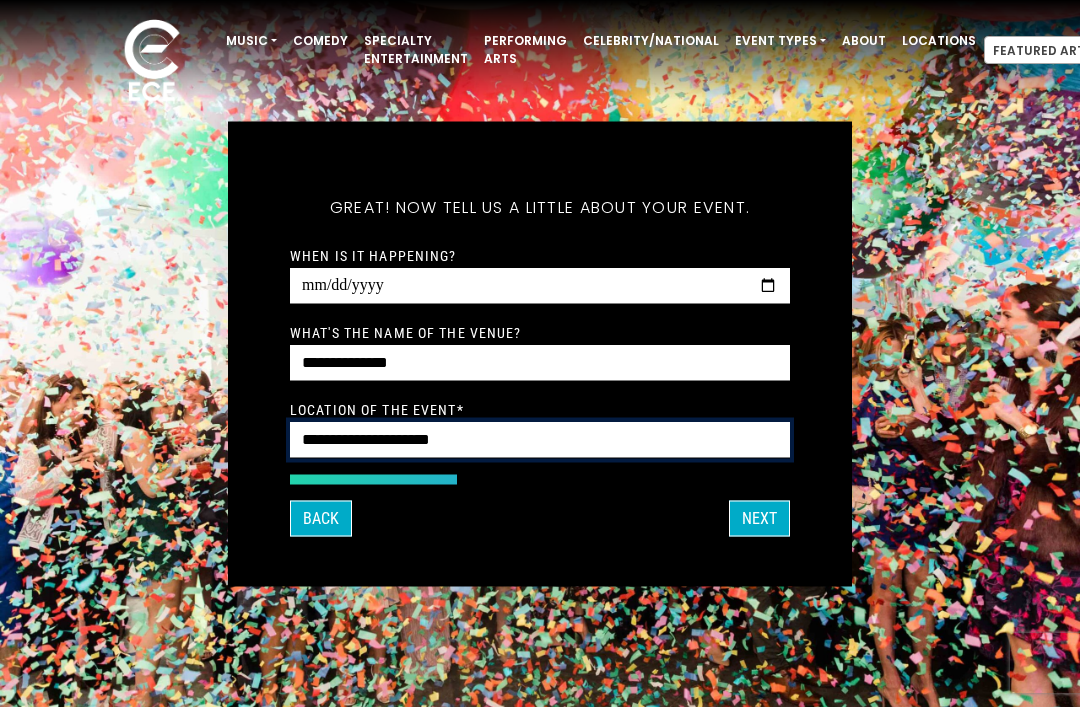 click on "**********" at bounding box center (540, 439) 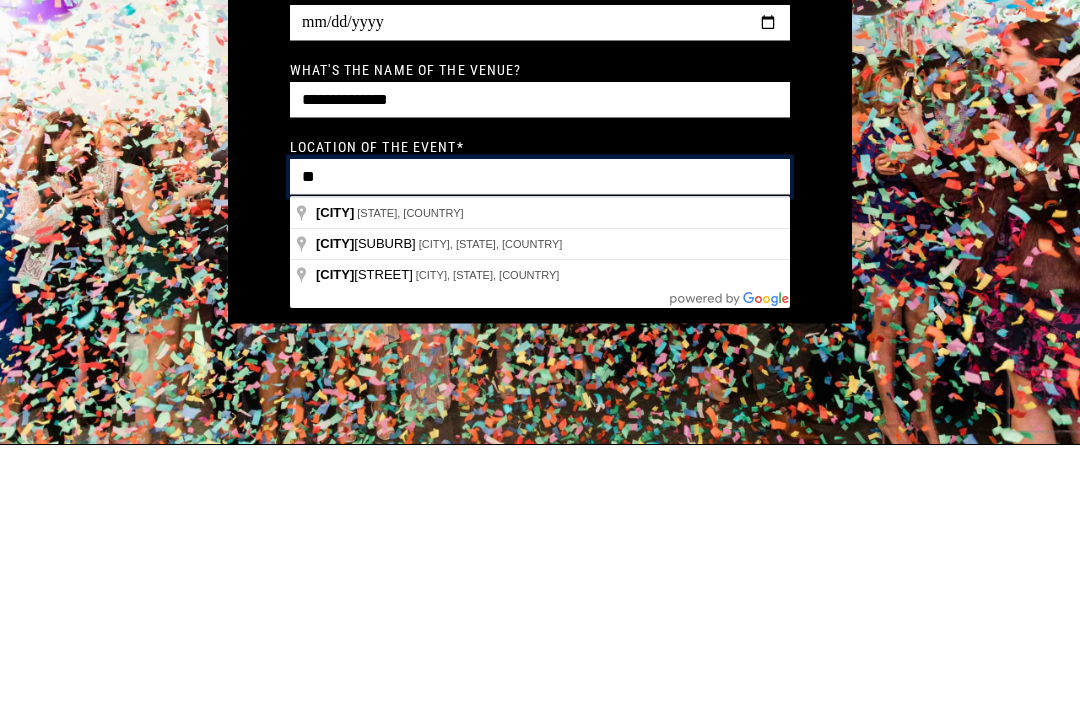 type on "*" 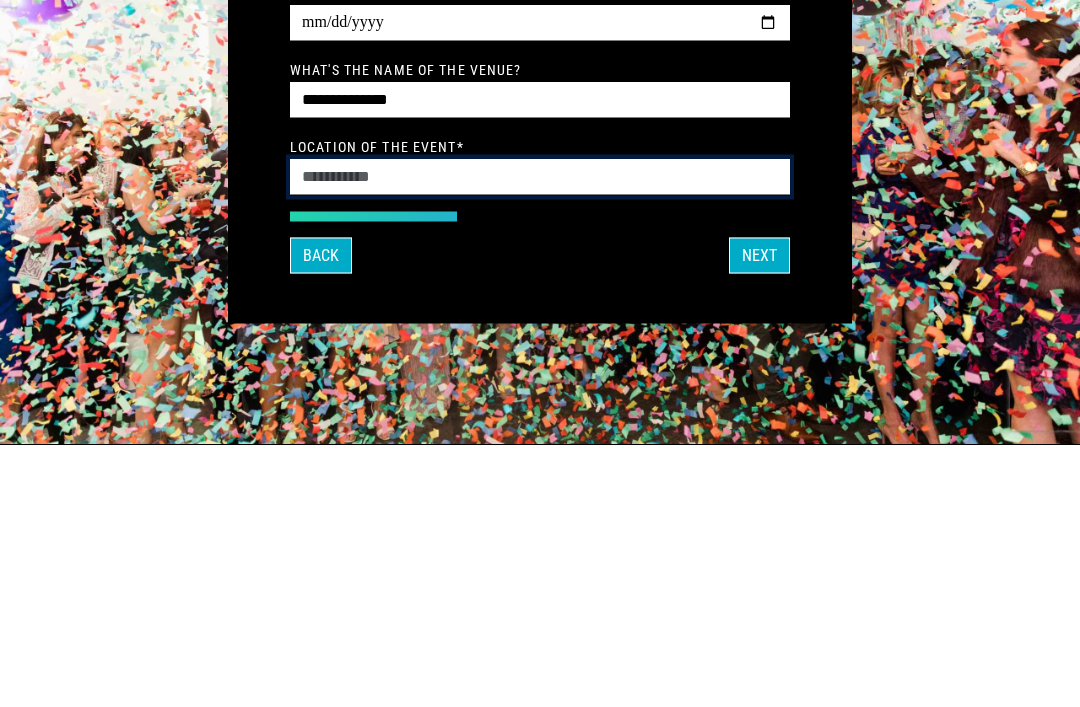type 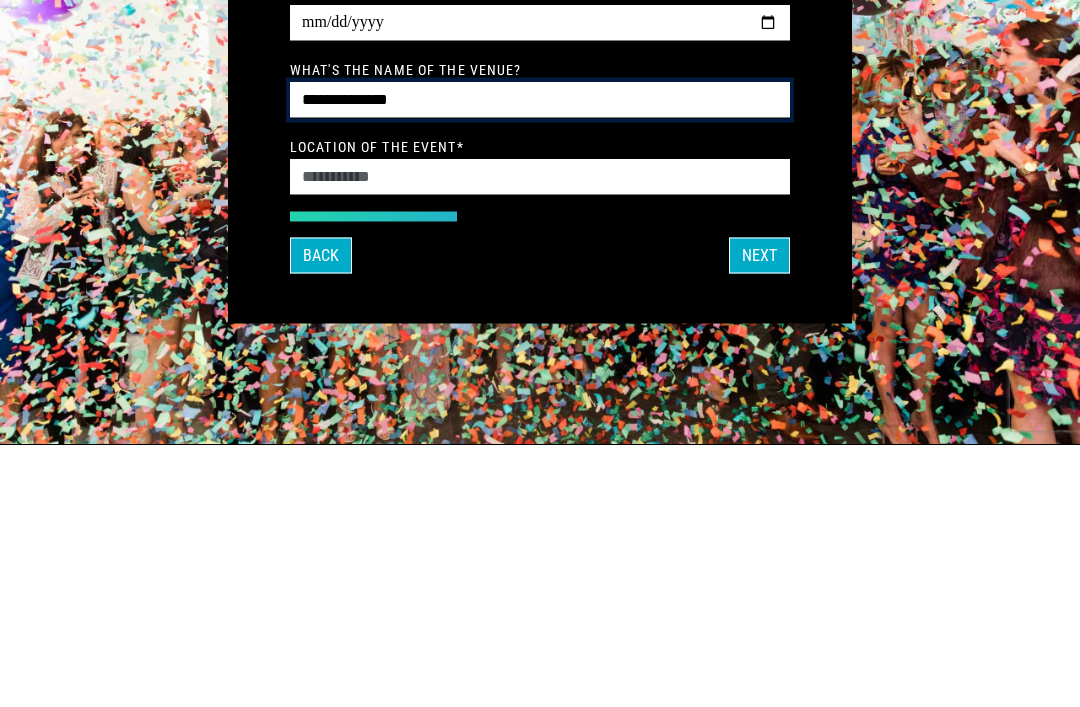 click on "**********" at bounding box center [540, 362] 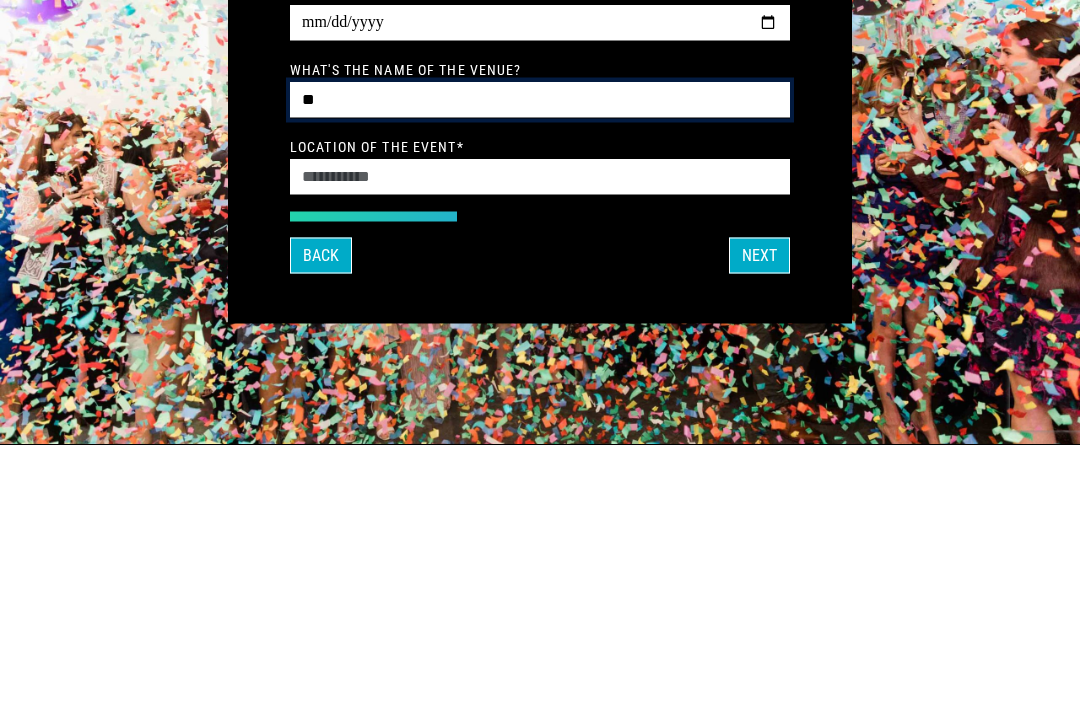 type on "*" 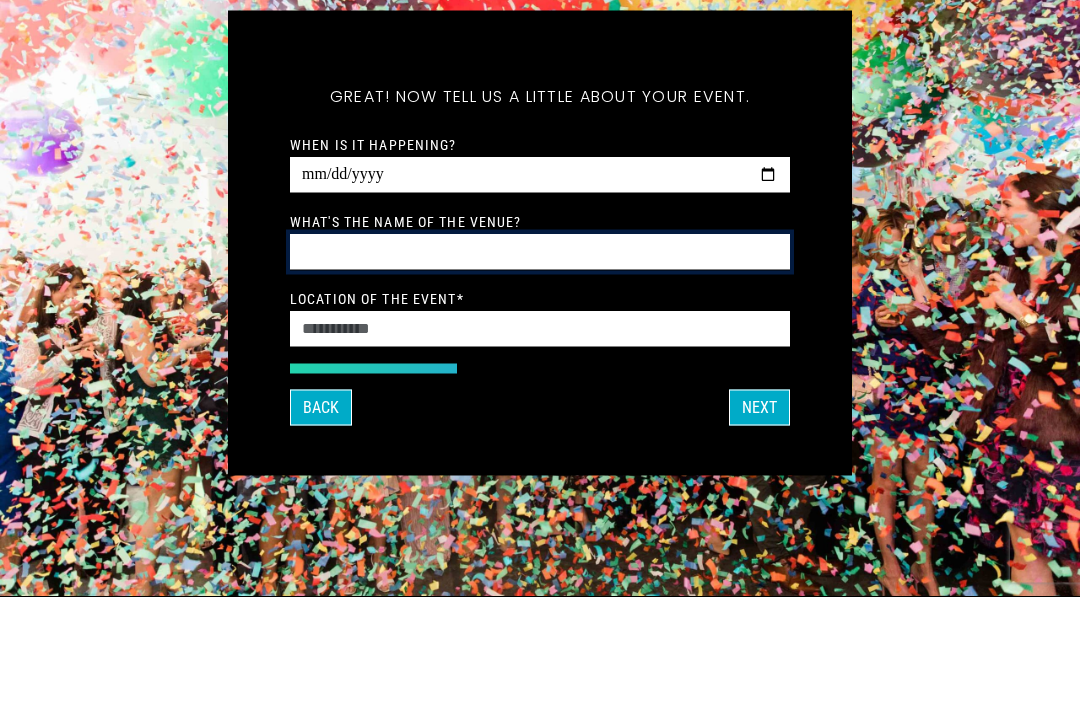 type 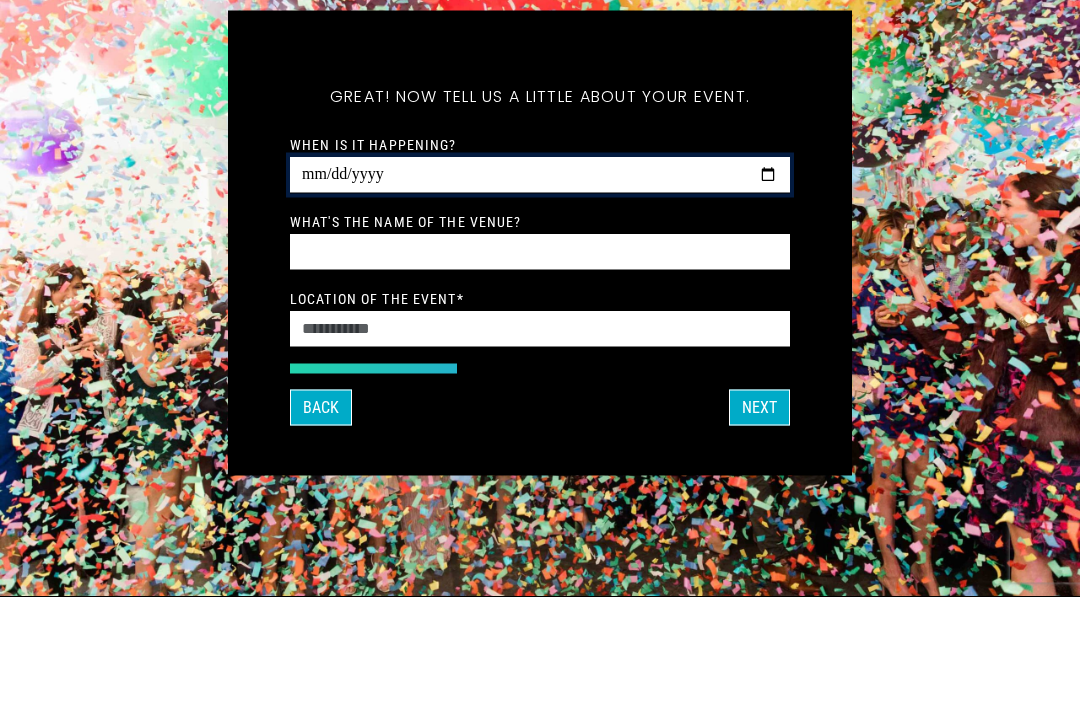 click on "**********" at bounding box center (540, 285) 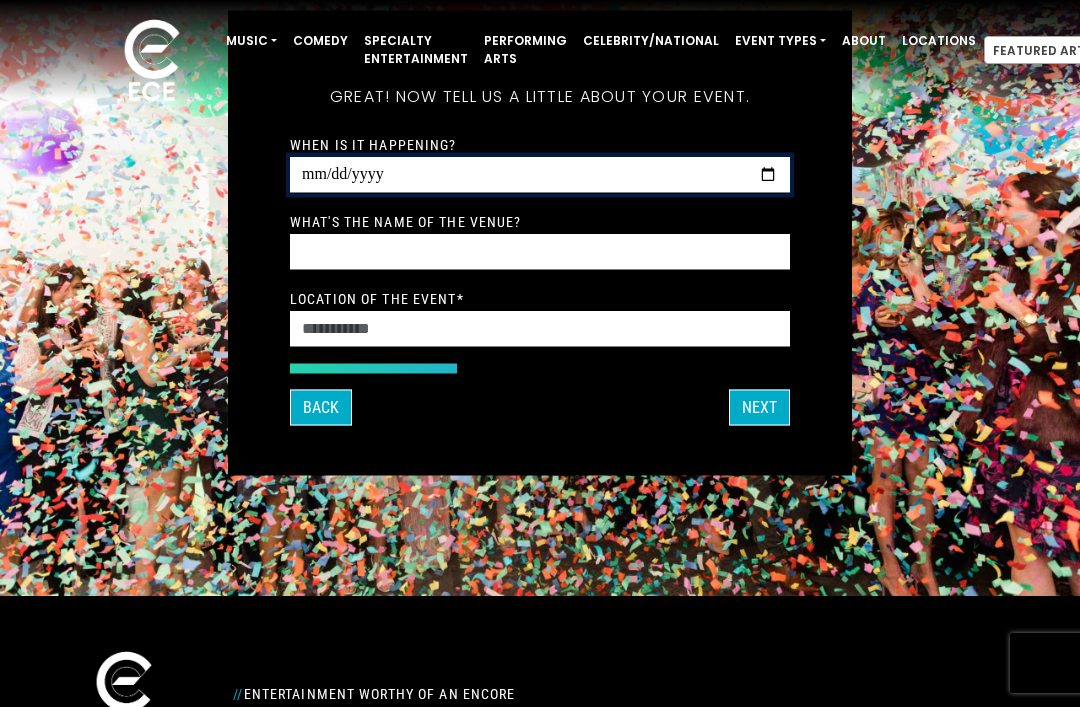 type 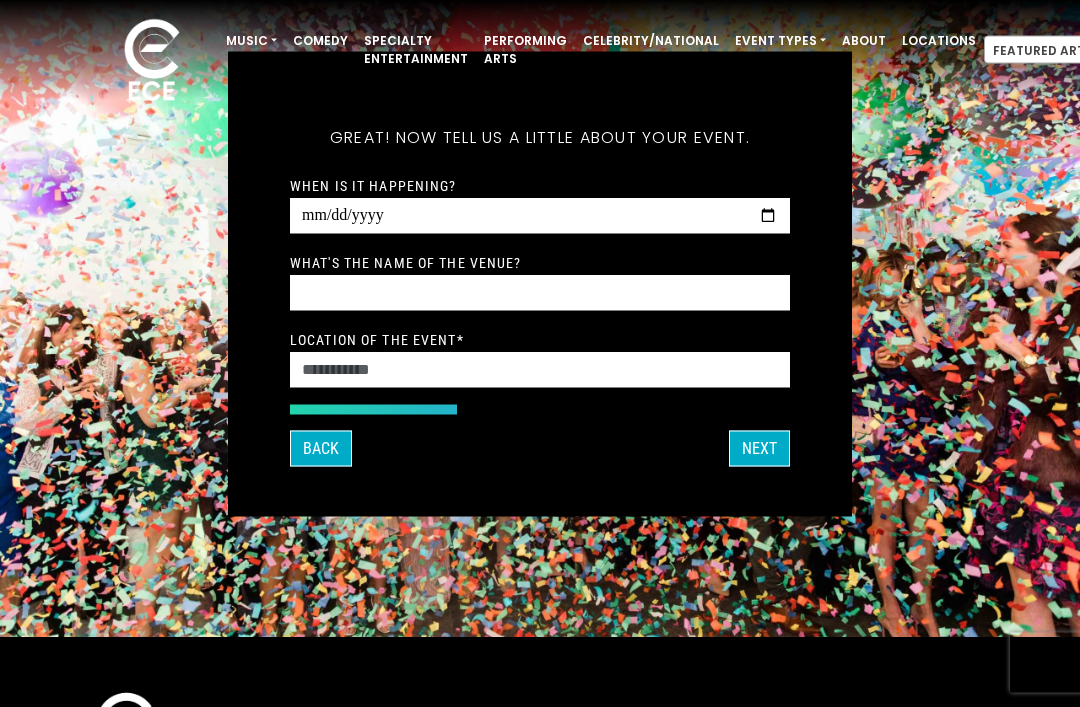 click on "Back" at bounding box center [321, 449] 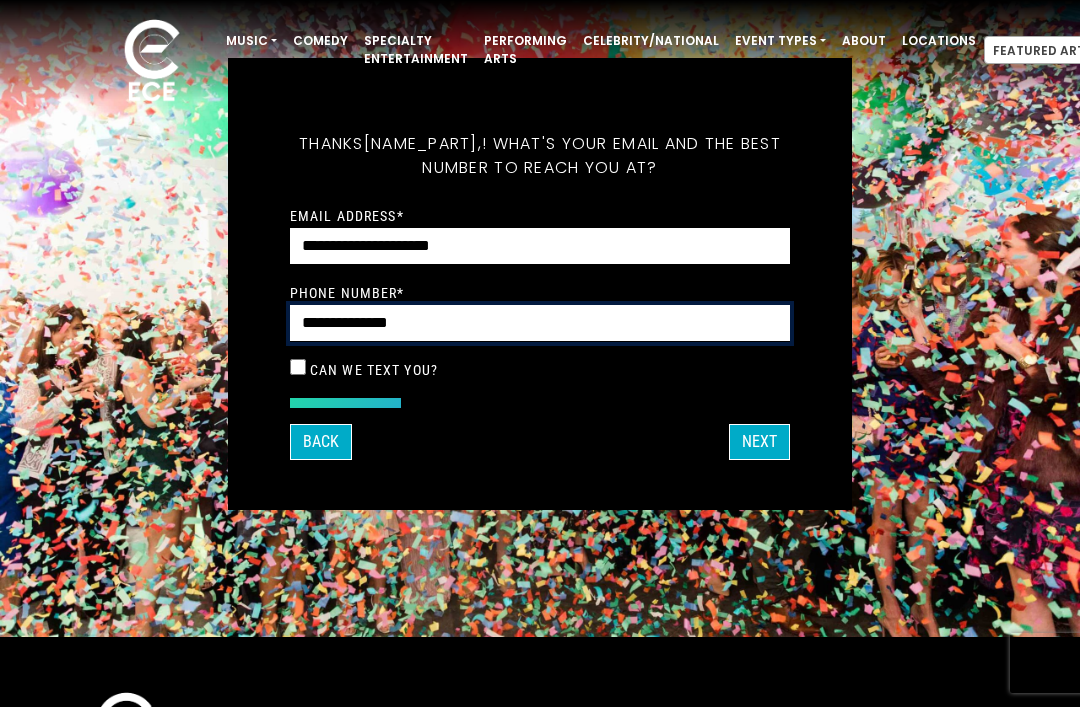click on "**********" at bounding box center (540, 323) 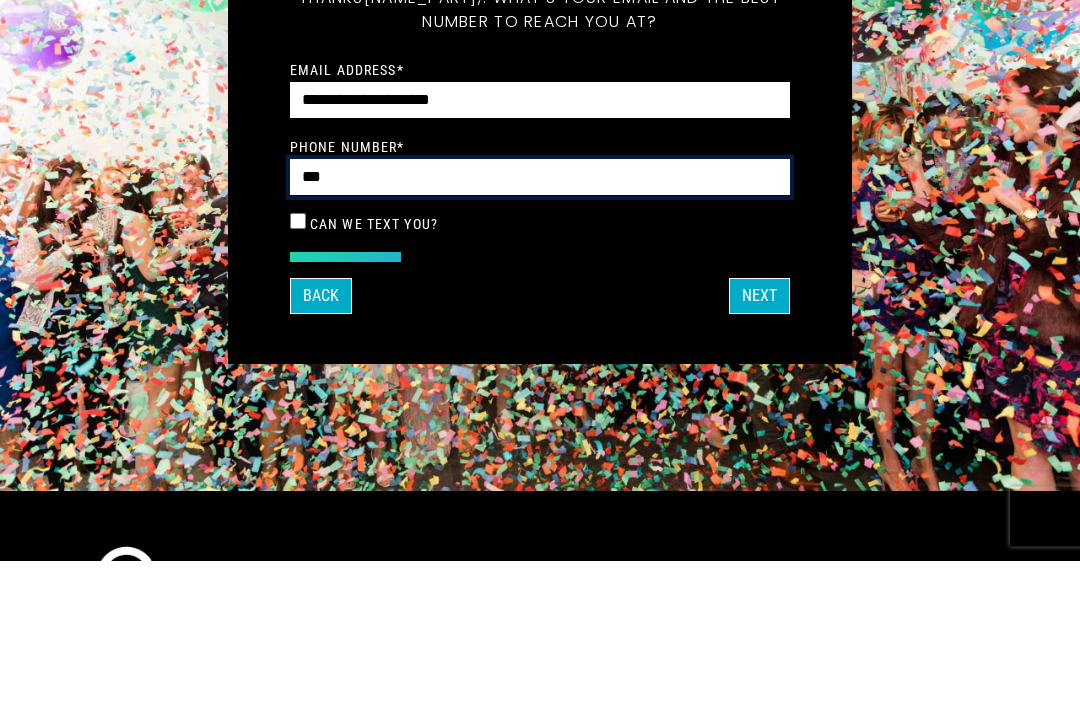 type on "**" 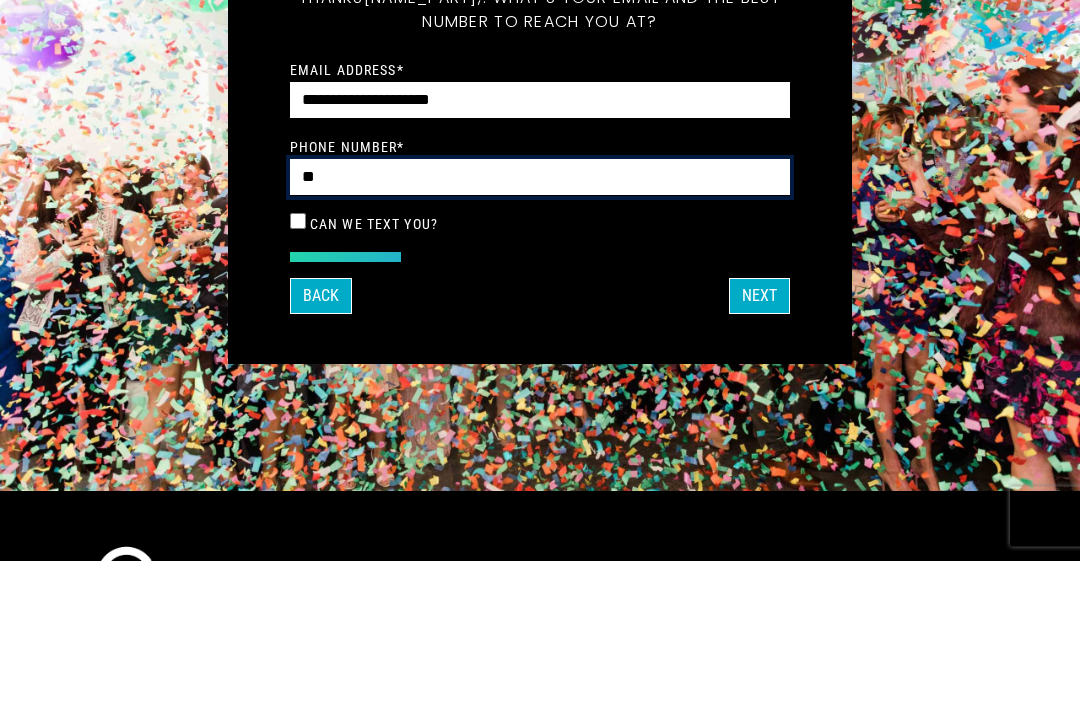 type 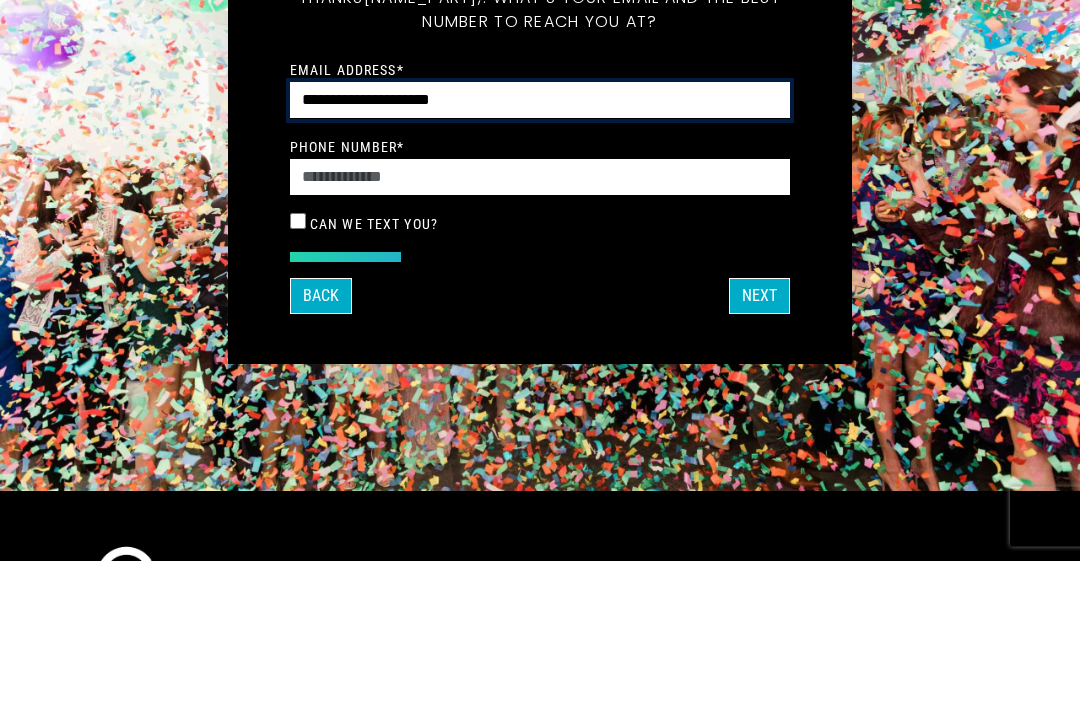 click on "**********" at bounding box center [540, 247] 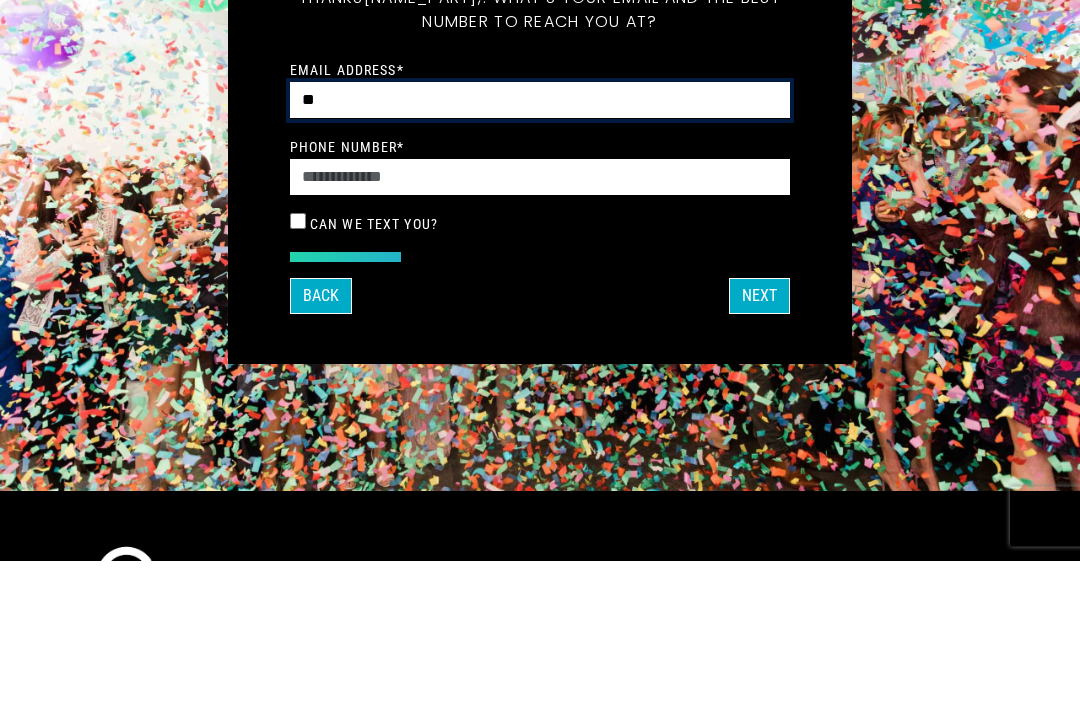 type on "*" 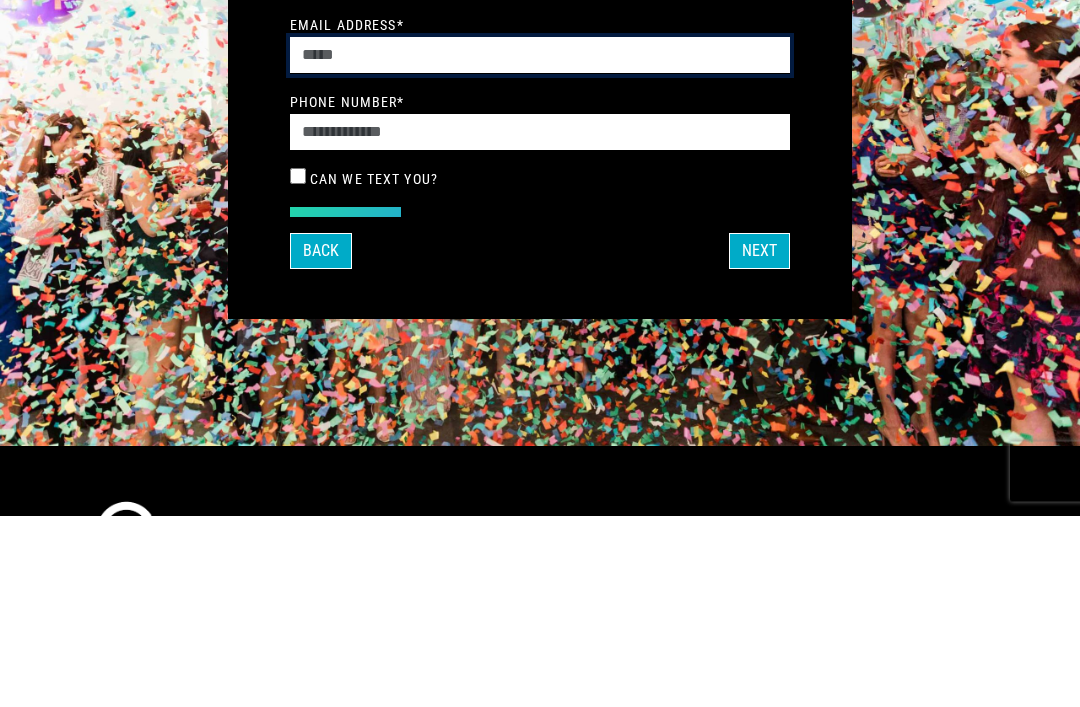 type 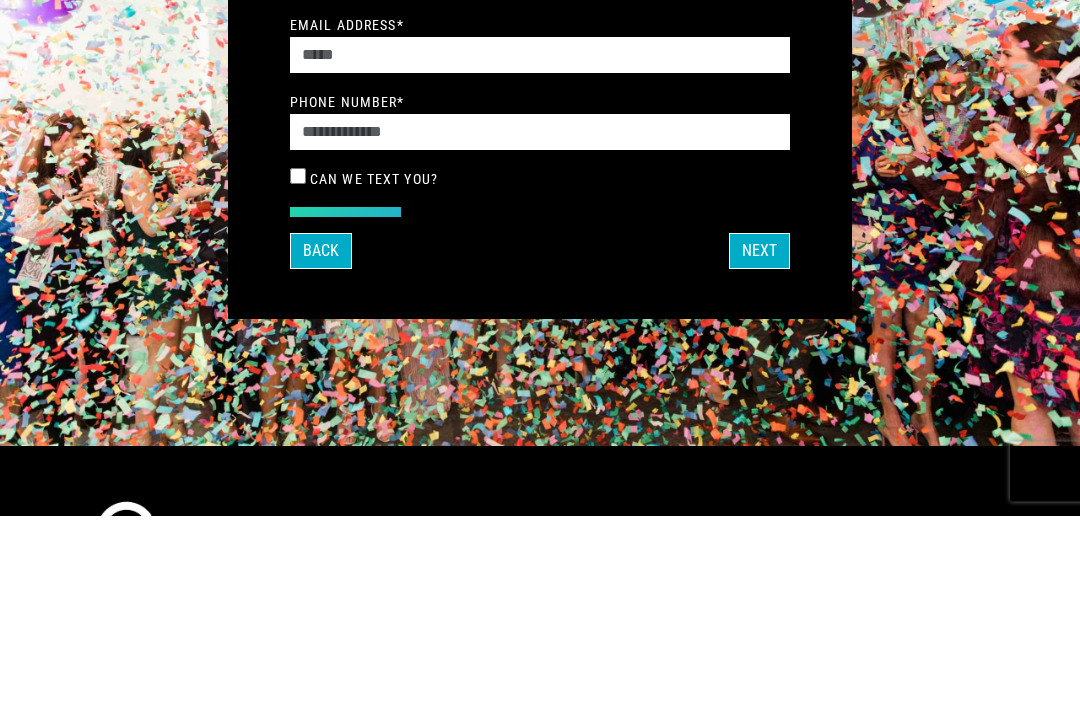 scroll, scrollTop: 261, scrollLeft: 0, axis: vertical 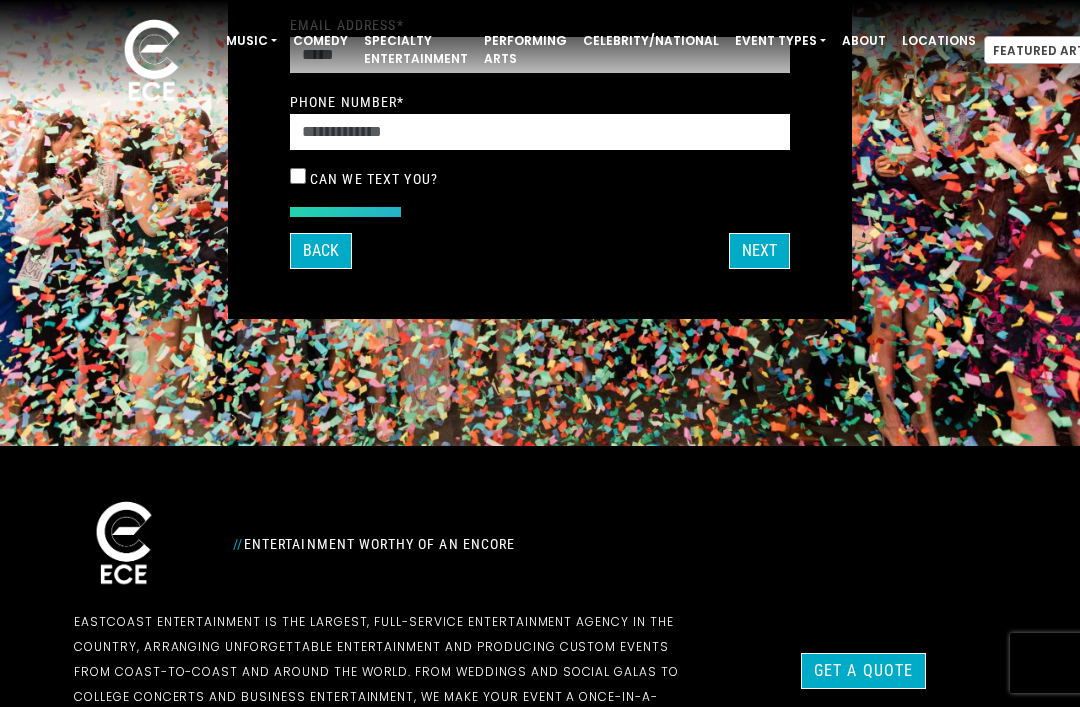 click on "Back" at bounding box center (321, 251) 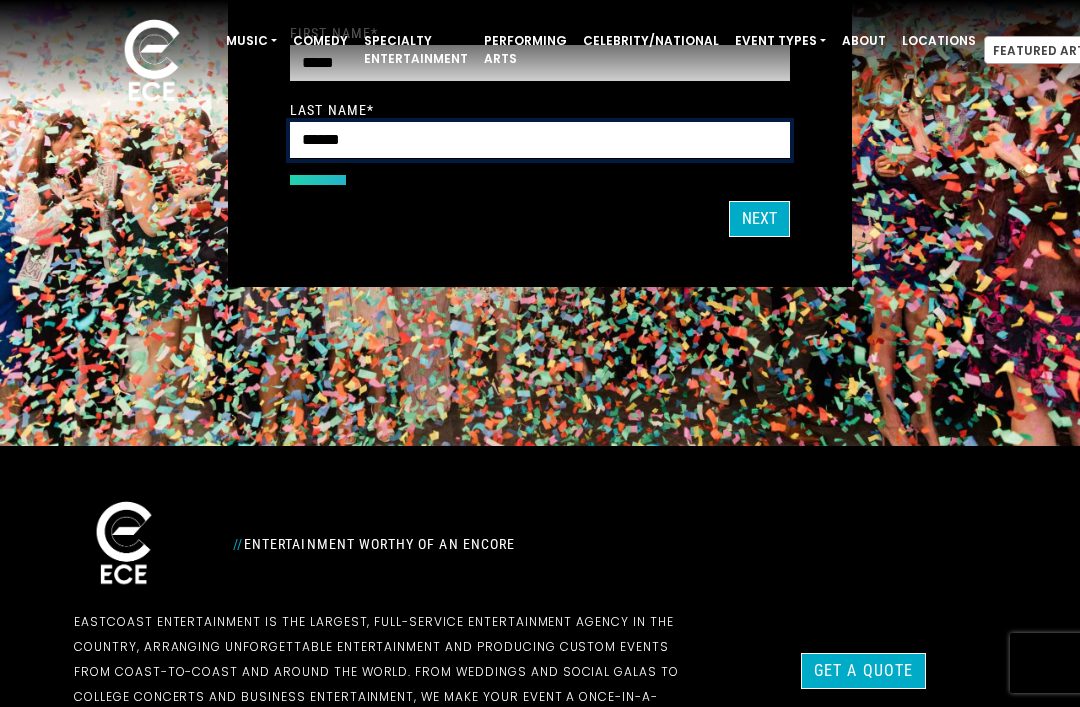click on "******" at bounding box center [540, 140] 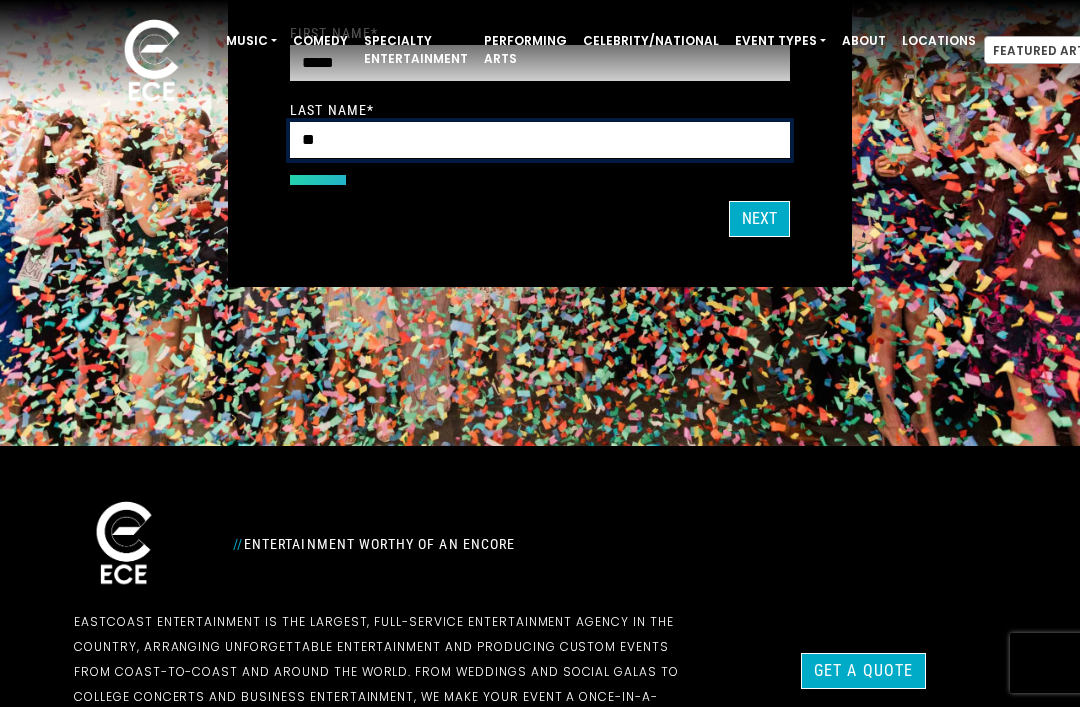 type on "*" 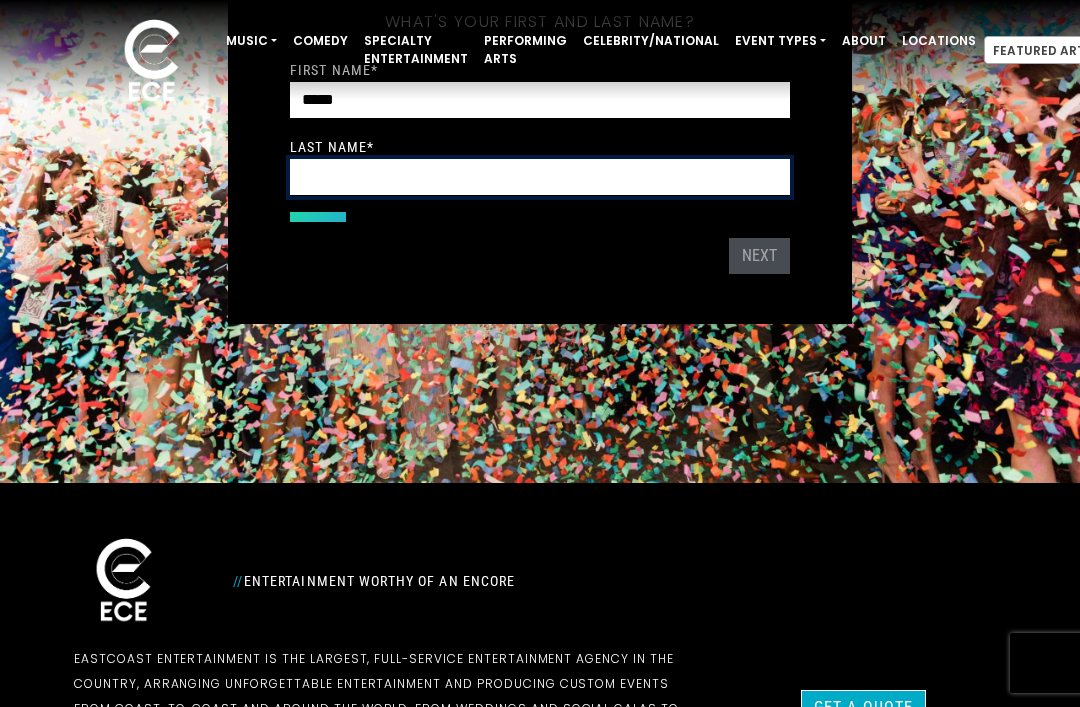 scroll, scrollTop: 118, scrollLeft: 0, axis: vertical 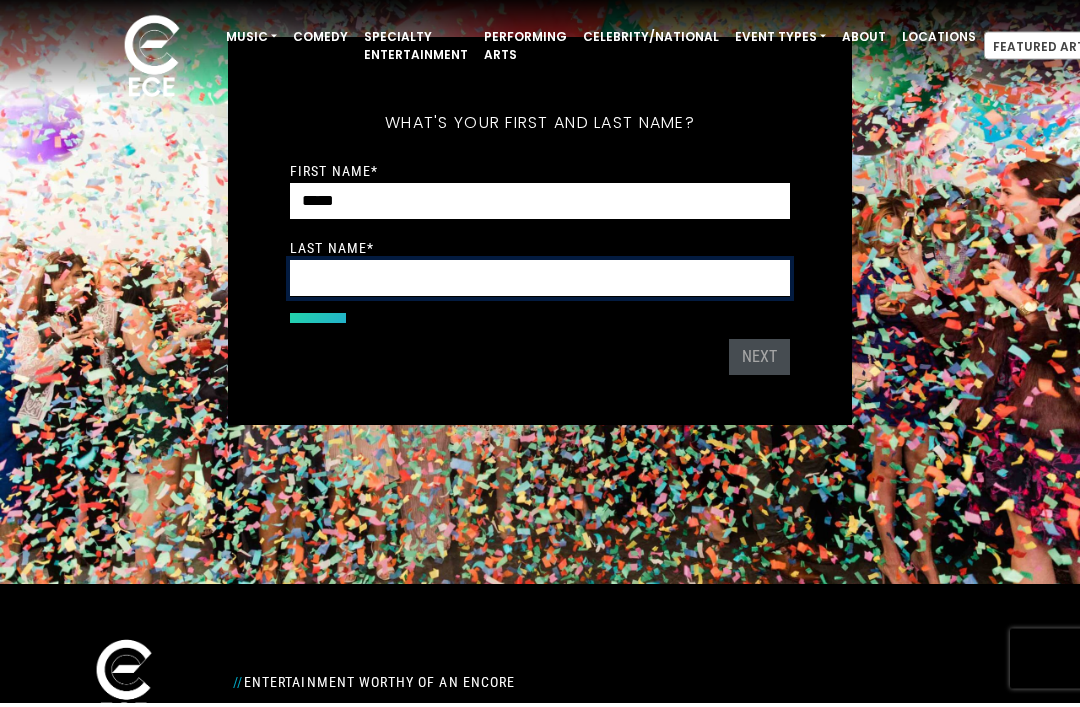 type 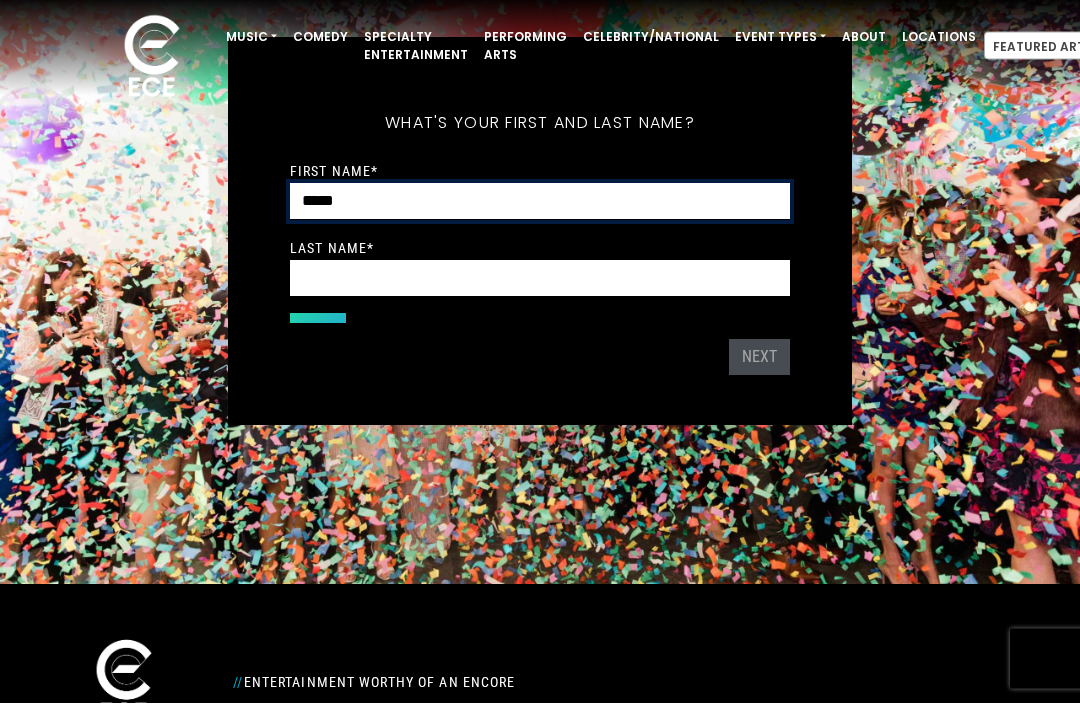 click on "*****" at bounding box center (540, 206) 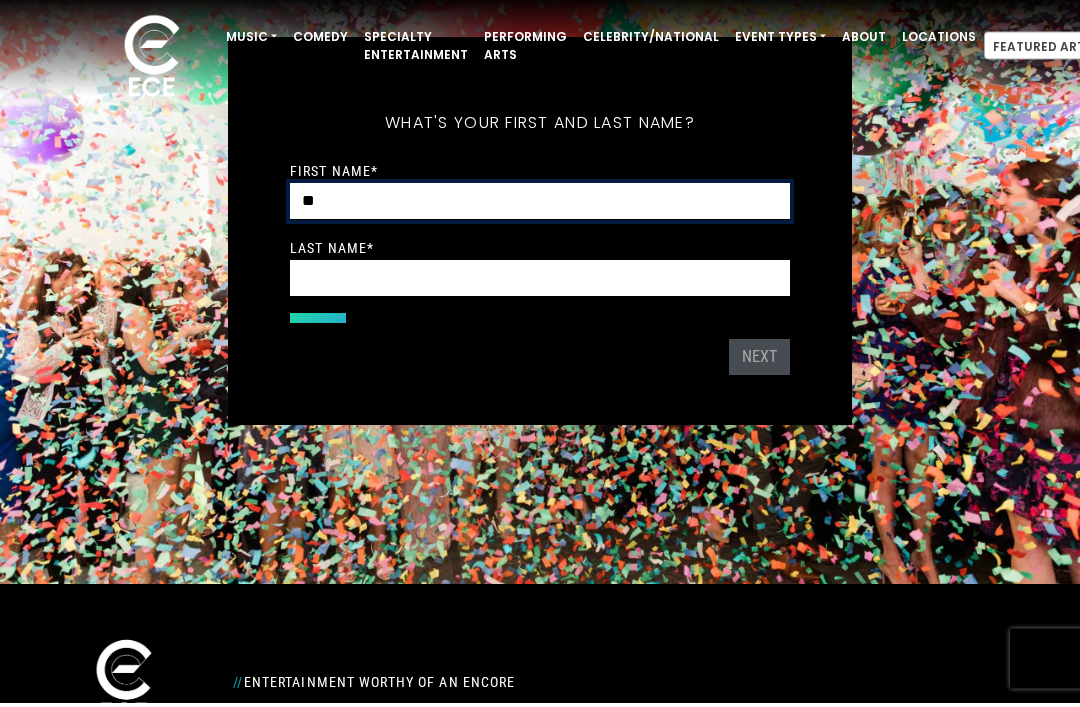 type on "*" 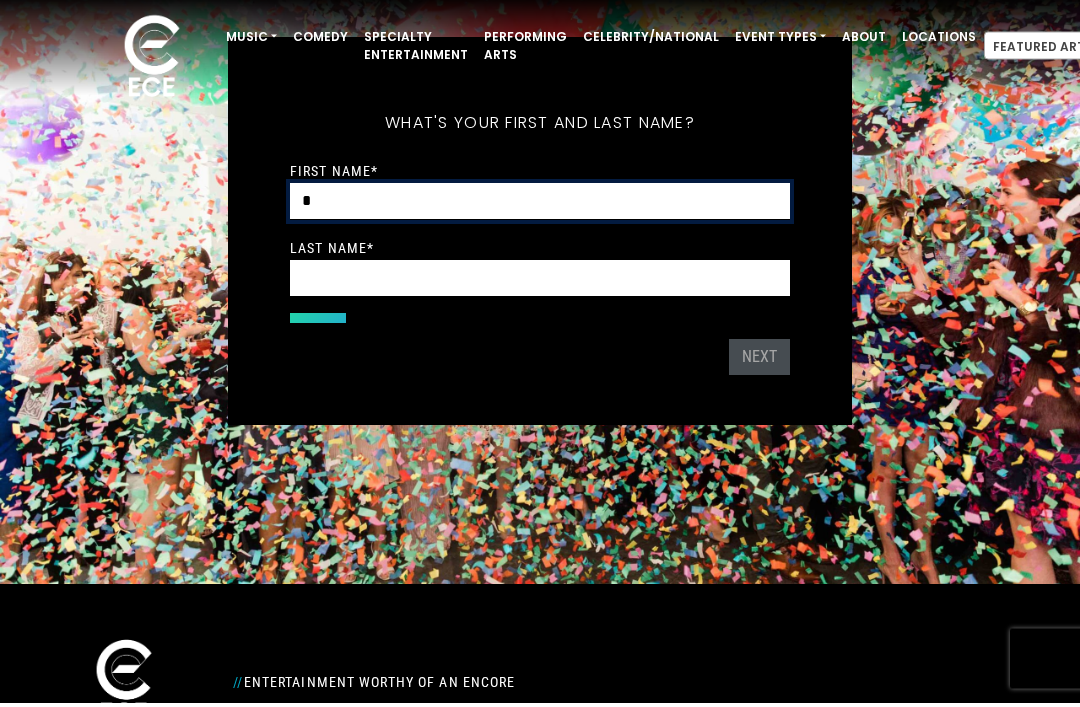 type 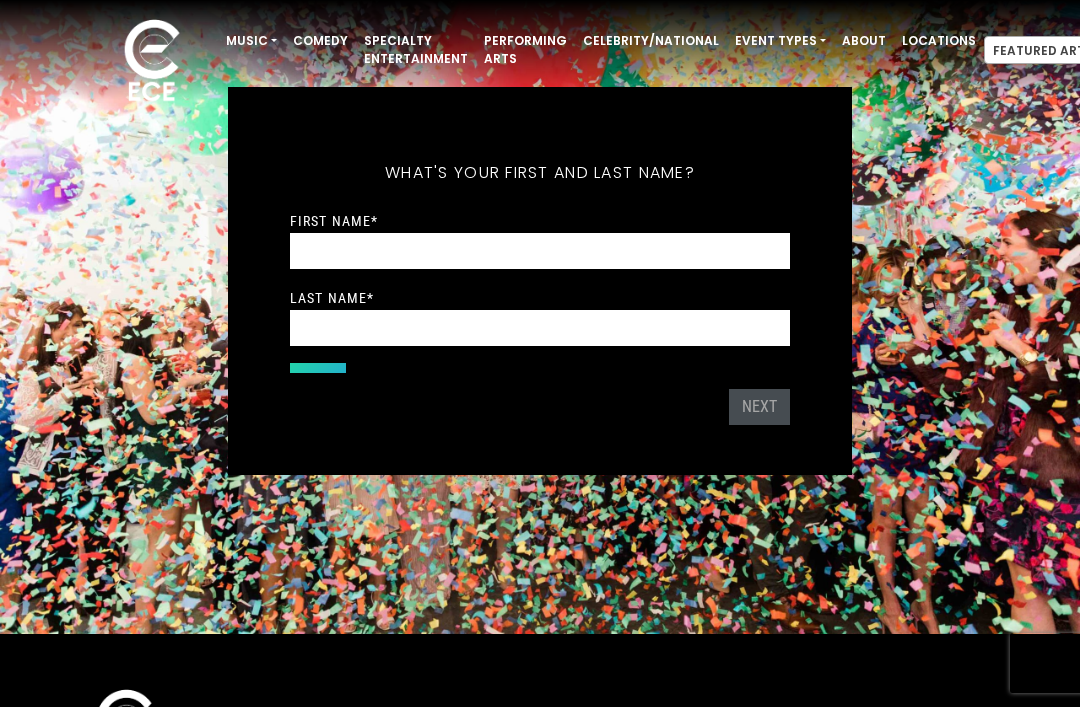 scroll, scrollTop: 0, scrollLeft: 0, axis: both 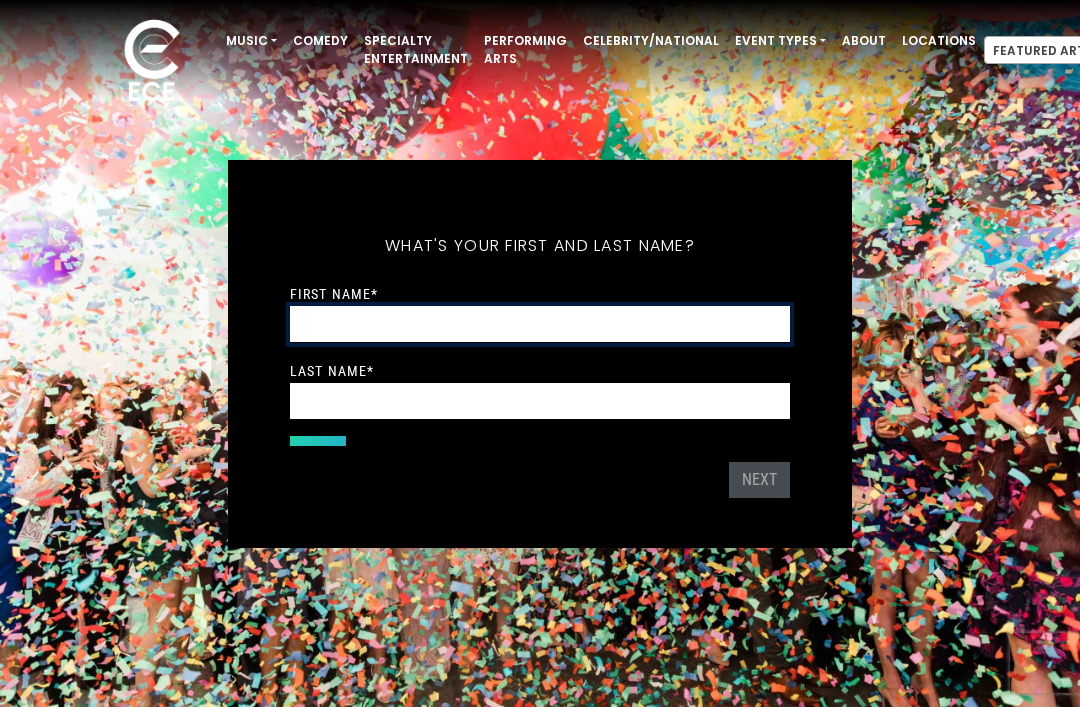 click on "First Name *" at bounding box center [540, 324] 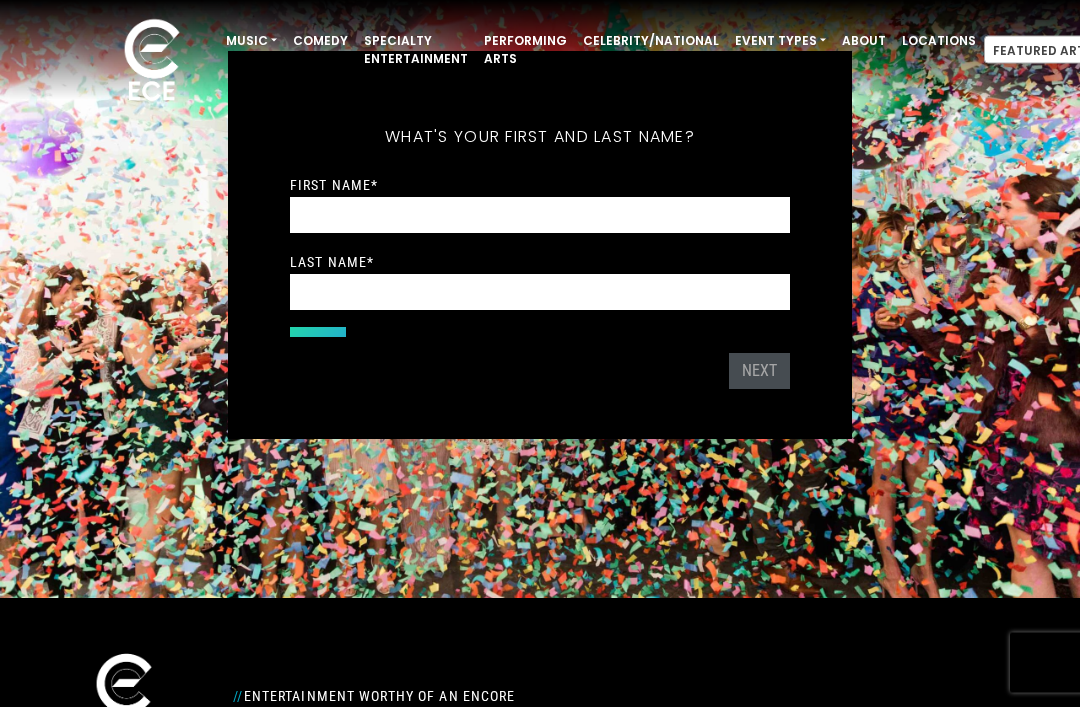 scroll, scrollTop: 0, scrollLeft: 0, axis: both 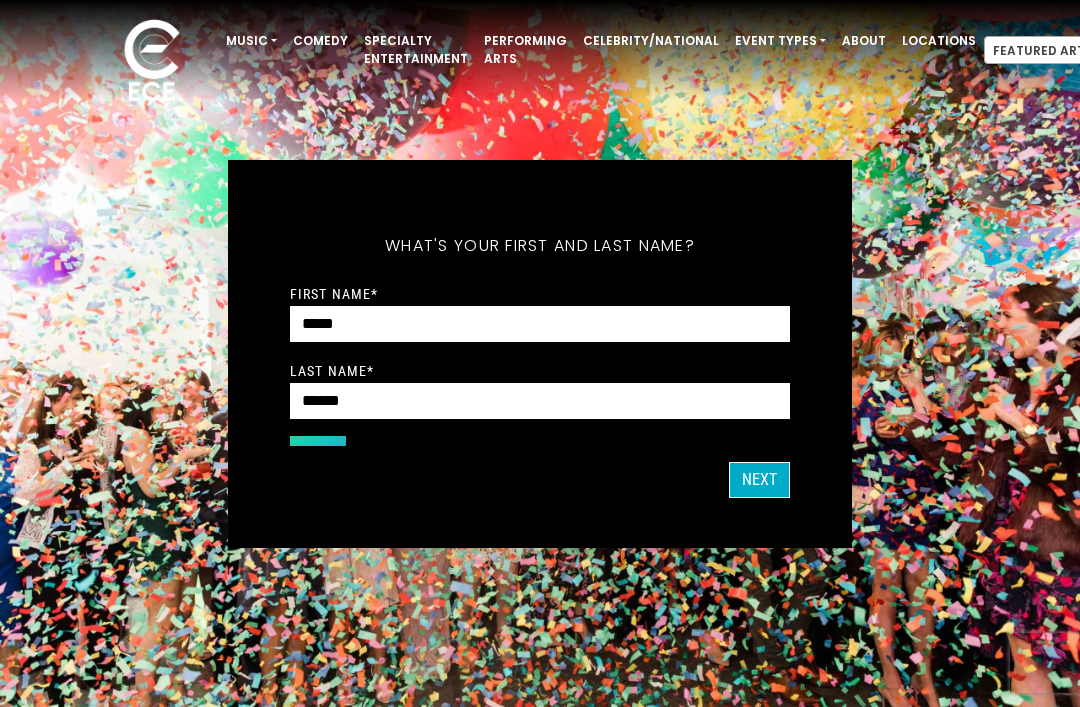 click on "Next" at bounding box center [759, 480] 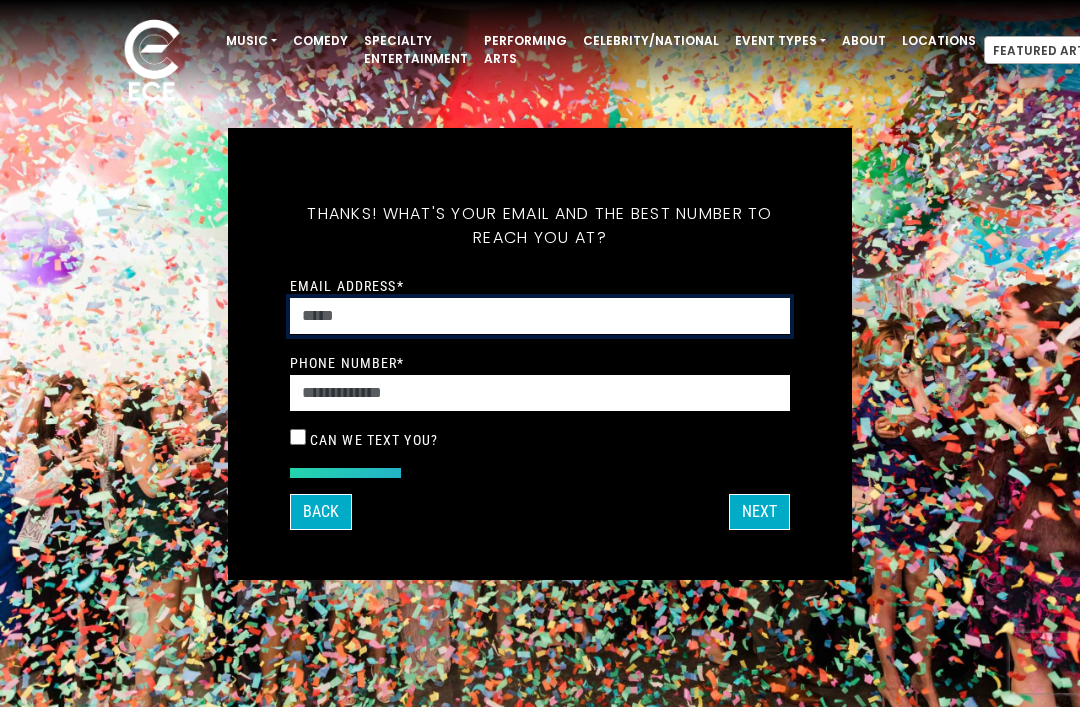 click on "Email Address *" at bounding box center [540, 316] 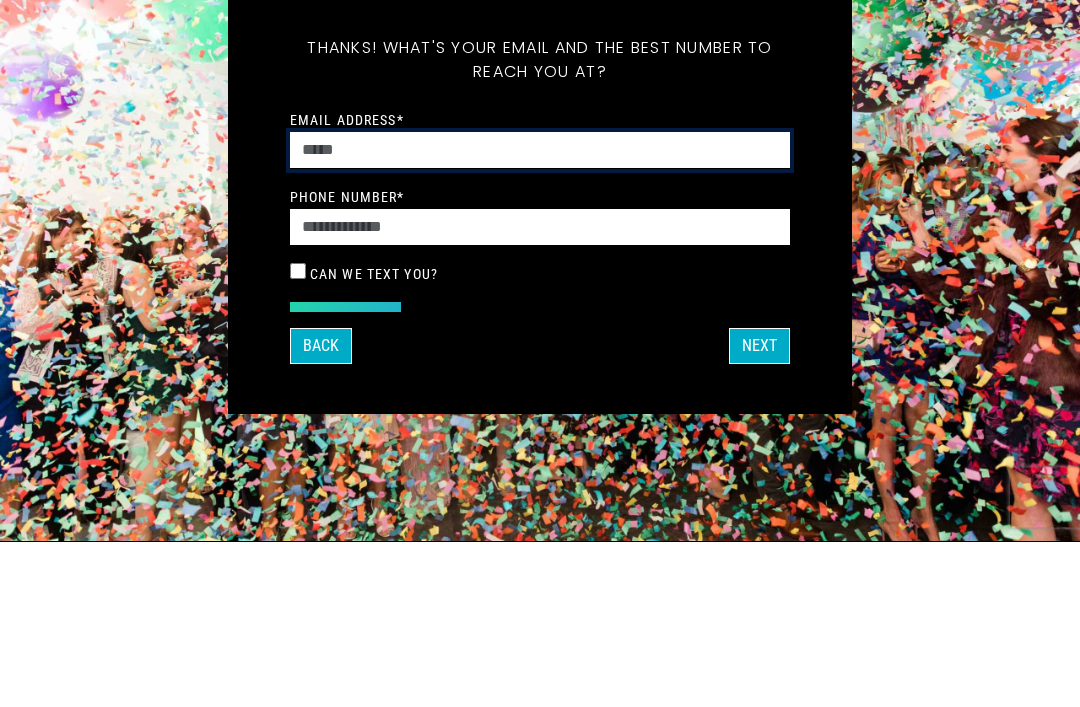 type on "**********" 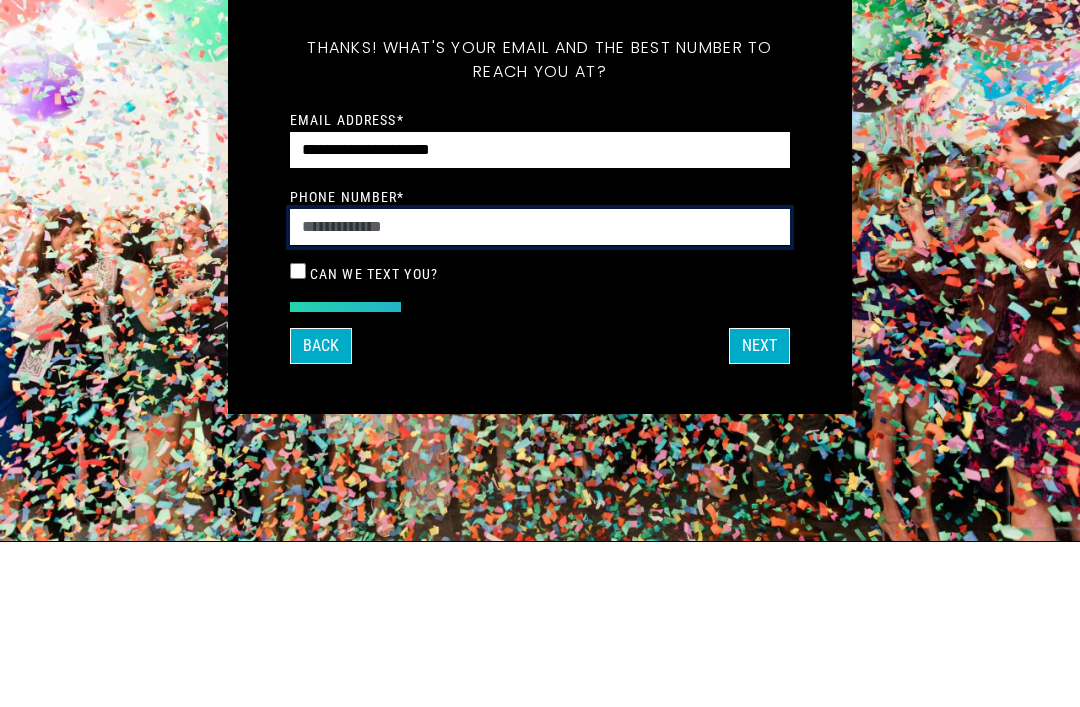 type on "**********" 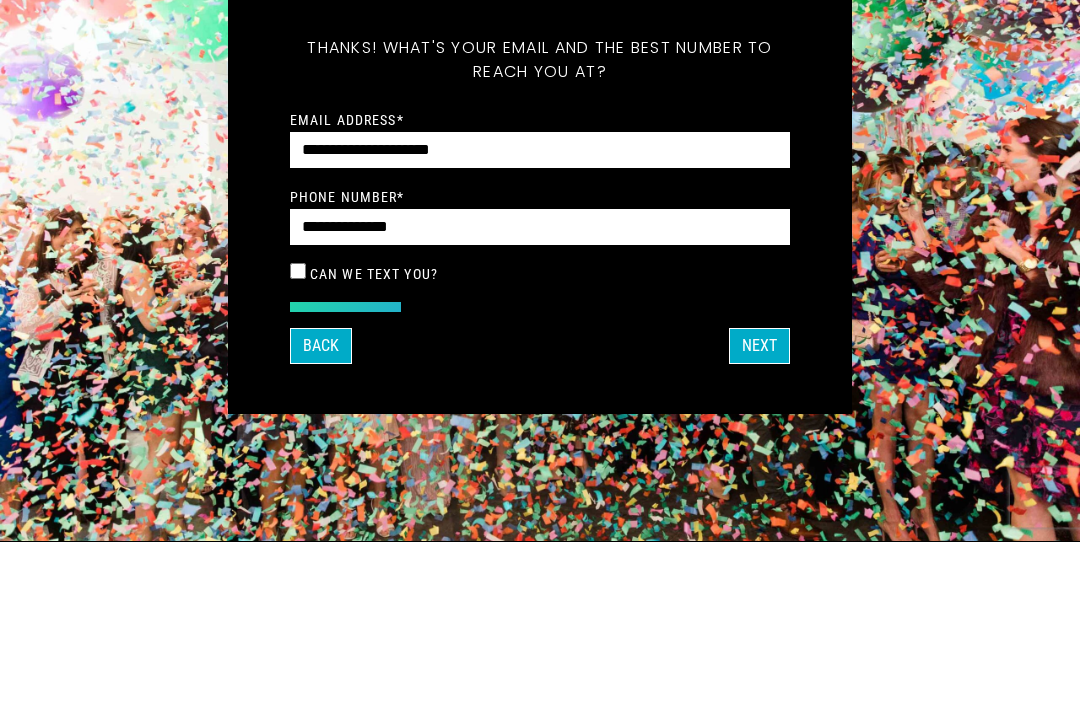scroll, scrollTop: 166, scrollLeft: 0, axis: vertical 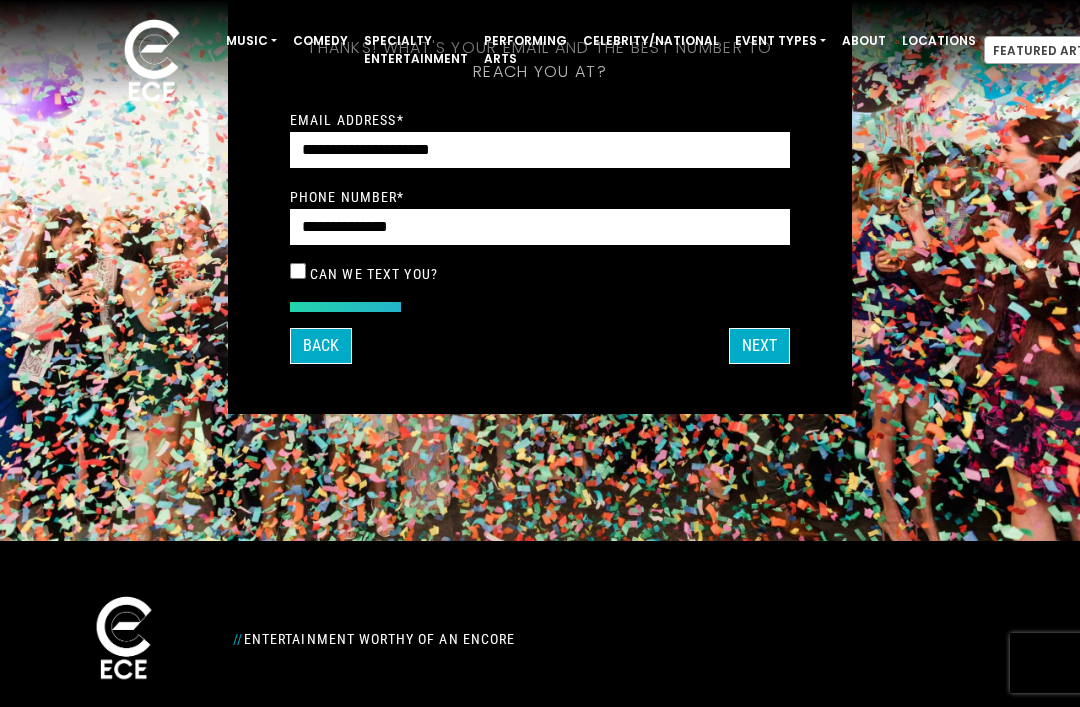 click on "Next" at bounding box center [759, 346] 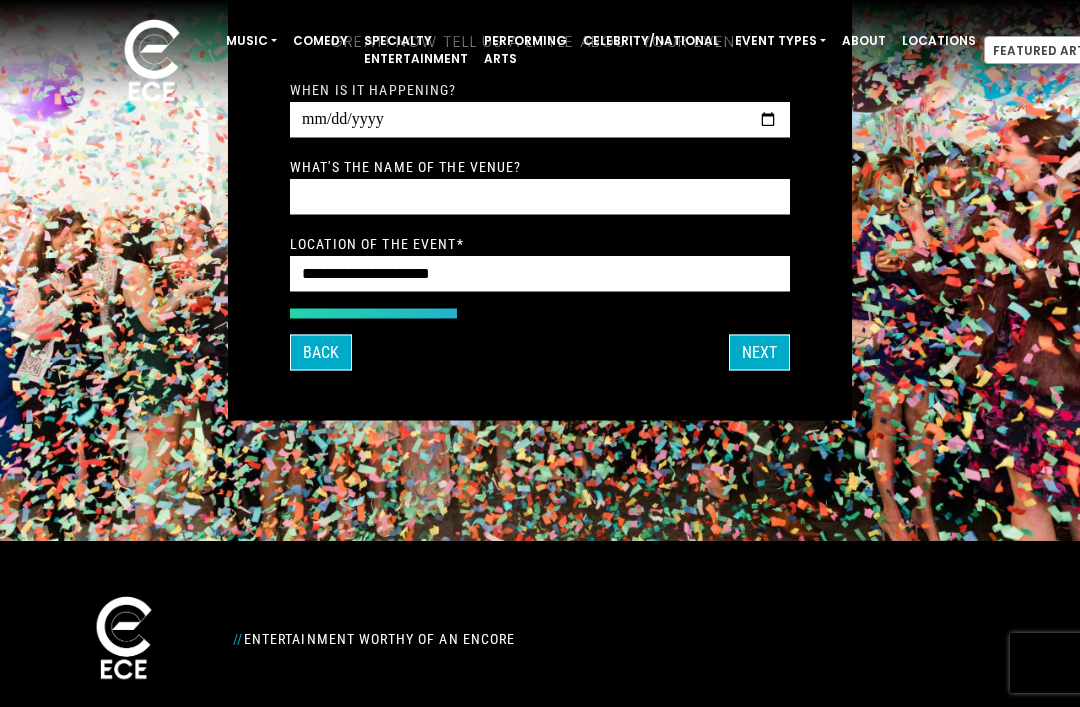 click on "**********" at bounding box center [540, 50] 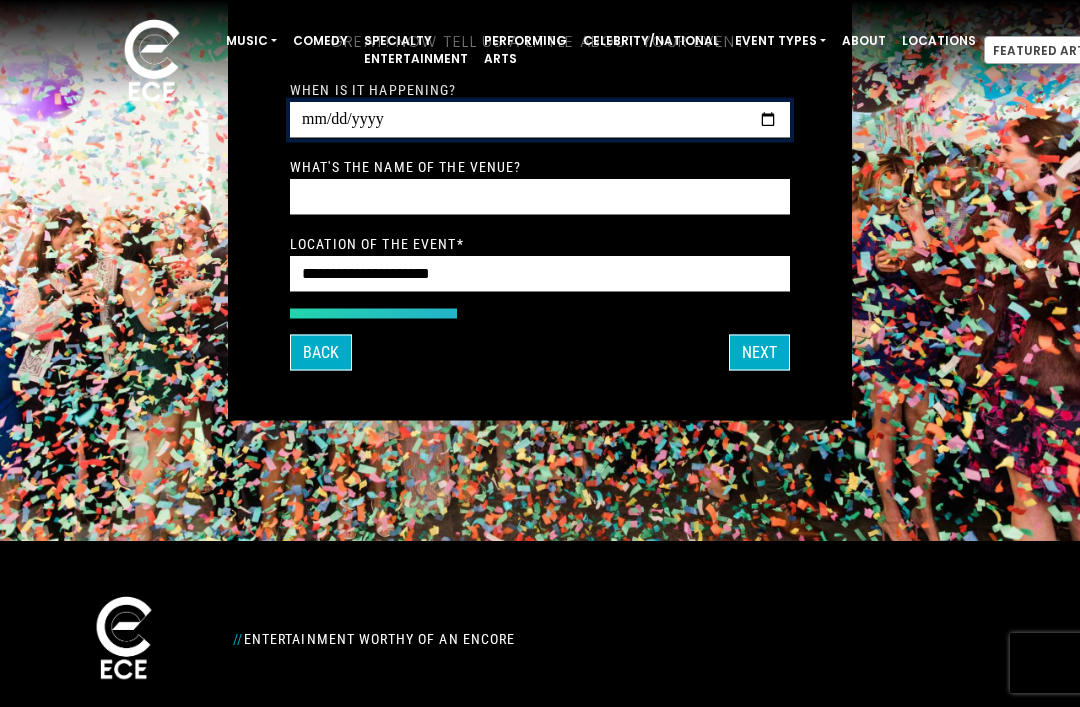 click on "When is it happening?" at bounding box center (540, 119) 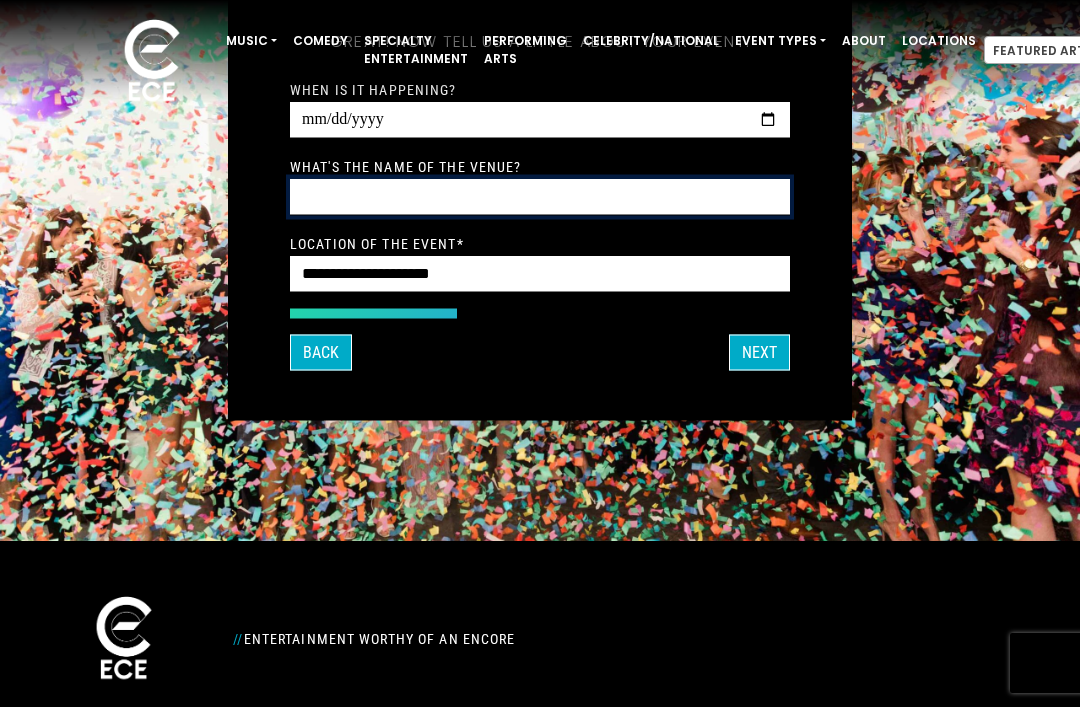 click on "What's the name of the venue?" at bounding box center [540, 196] 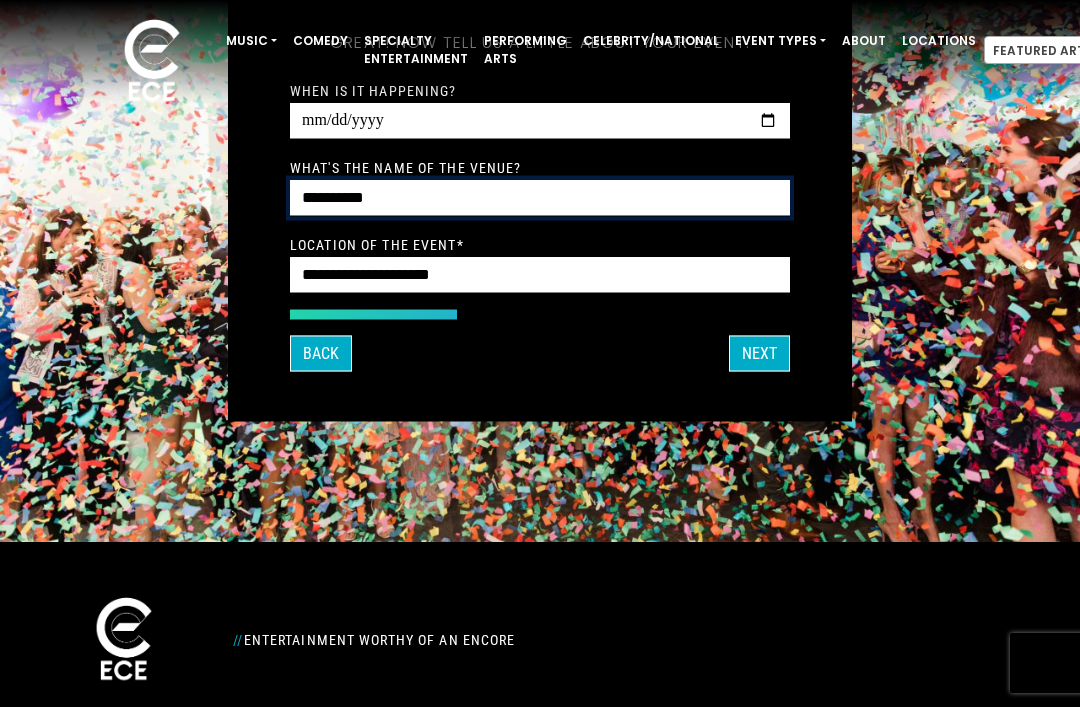 type on "**********" 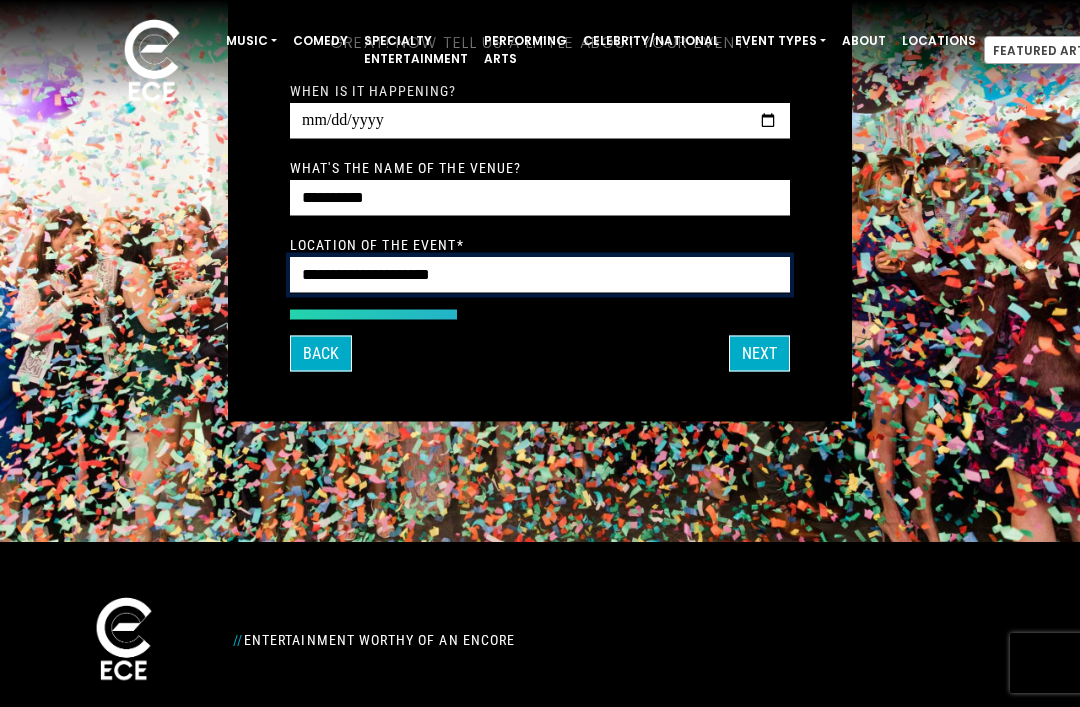 click on "**********" at bounding box center (540, 274) 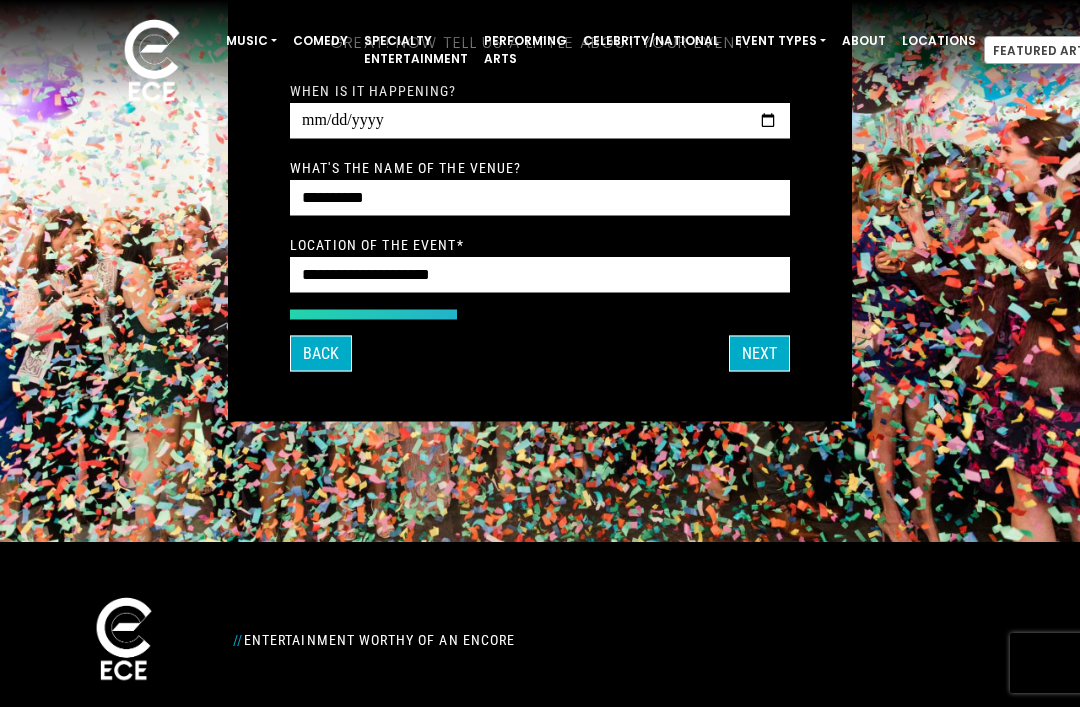 scroll, scrollTop: 166, scrollLeft: 0, axis: vertical 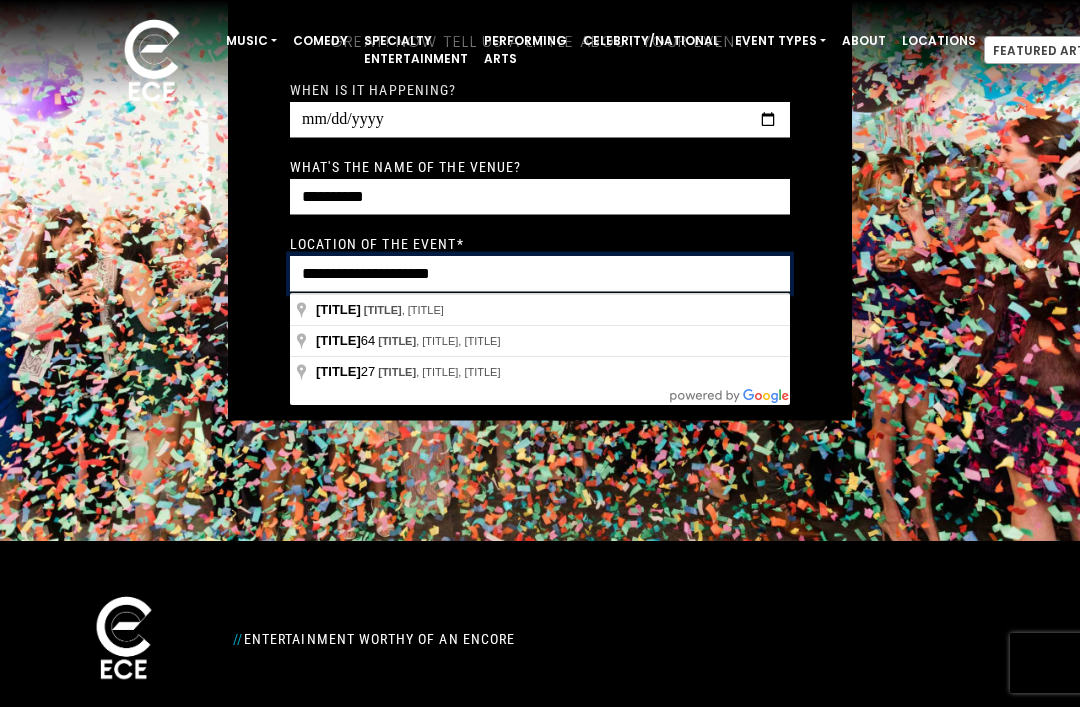 click on "**********" at bounding box center (540, 273) 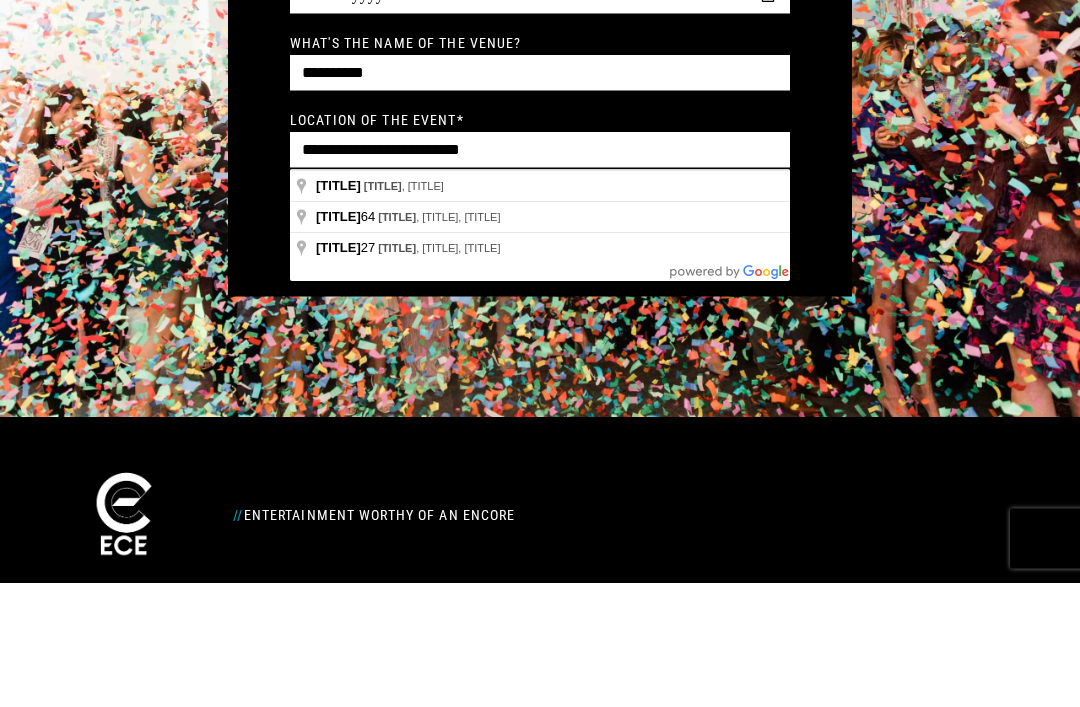 type on "**********" 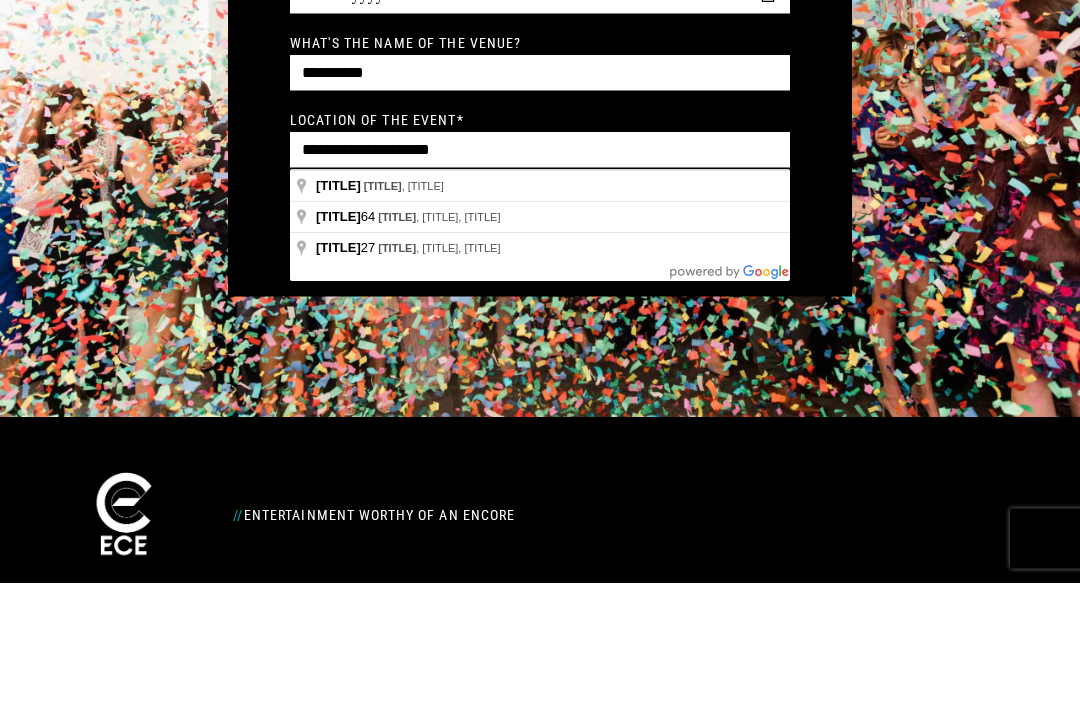 scroll, scrollTop: 290, scrollLeft: 0, axis: vertical 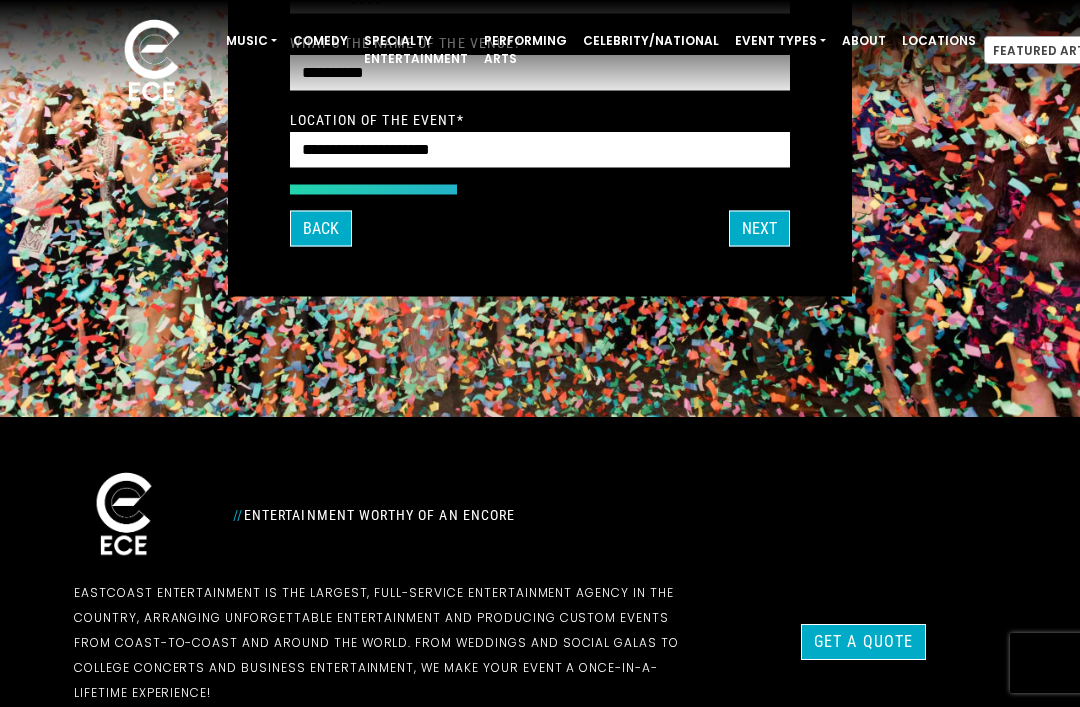click on "Next" at bounding box center (759, 228) 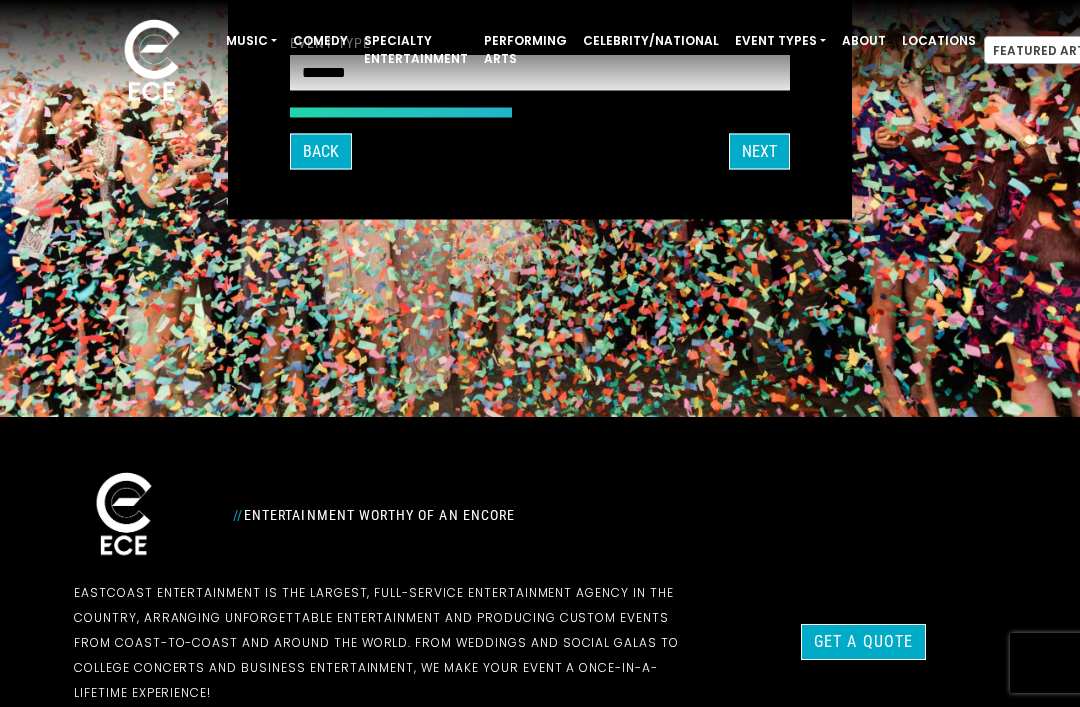 click on "Next" at bounding box center (759, 151) 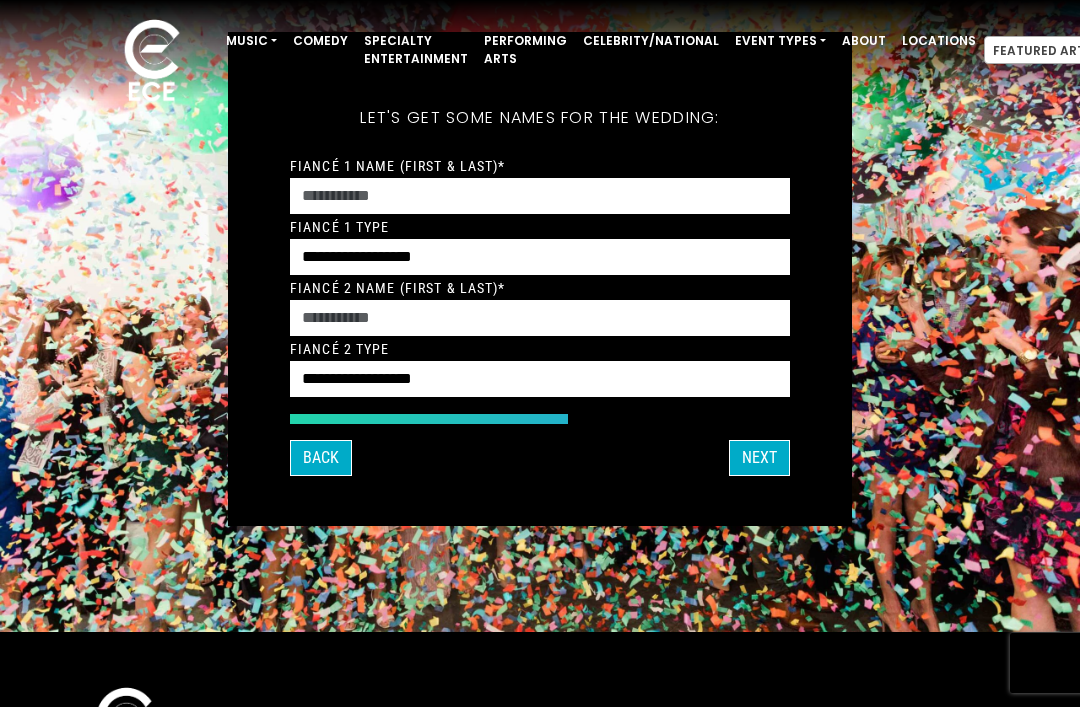 scroll, scrollTop: 74, scrollLeft: 0, axis: vertical 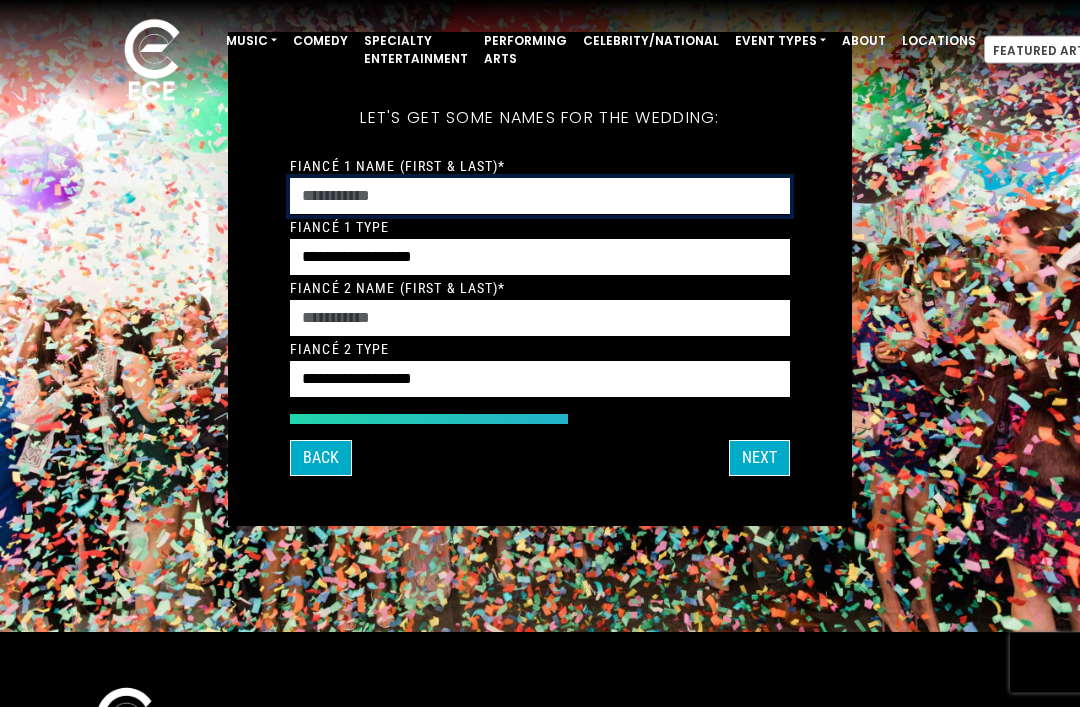 click on "Fiancé 1 Name (First & Last)*" at bounding box center [540, 197] 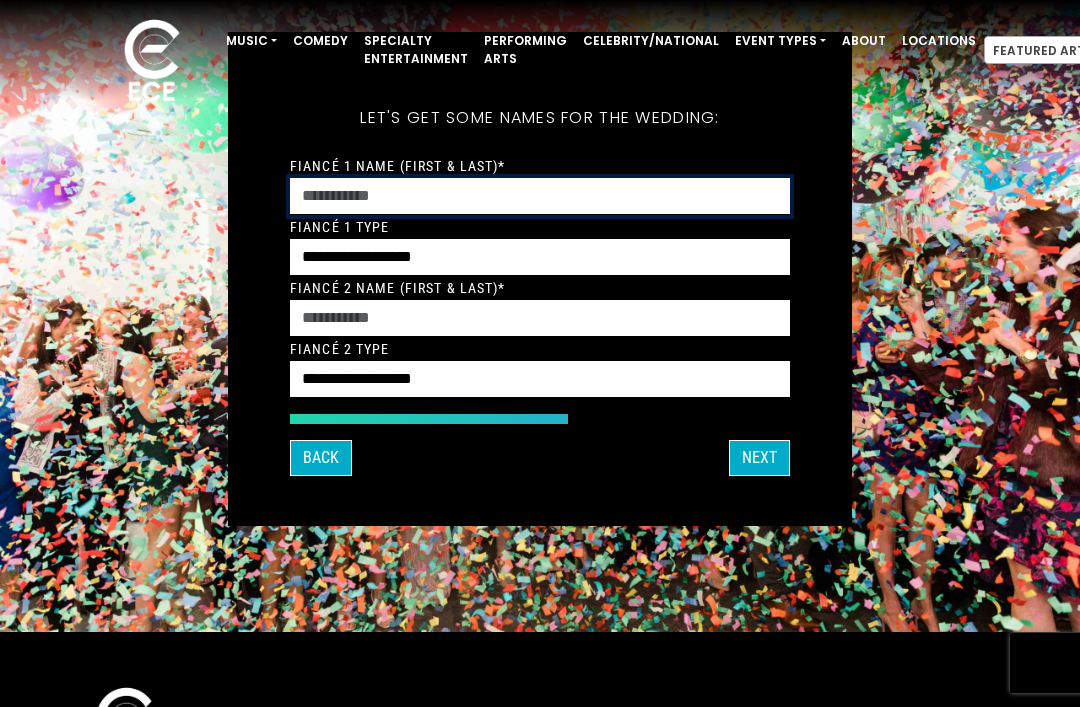 scroll, scrollTop: 74, scrollLeft: 0, axis: vertical 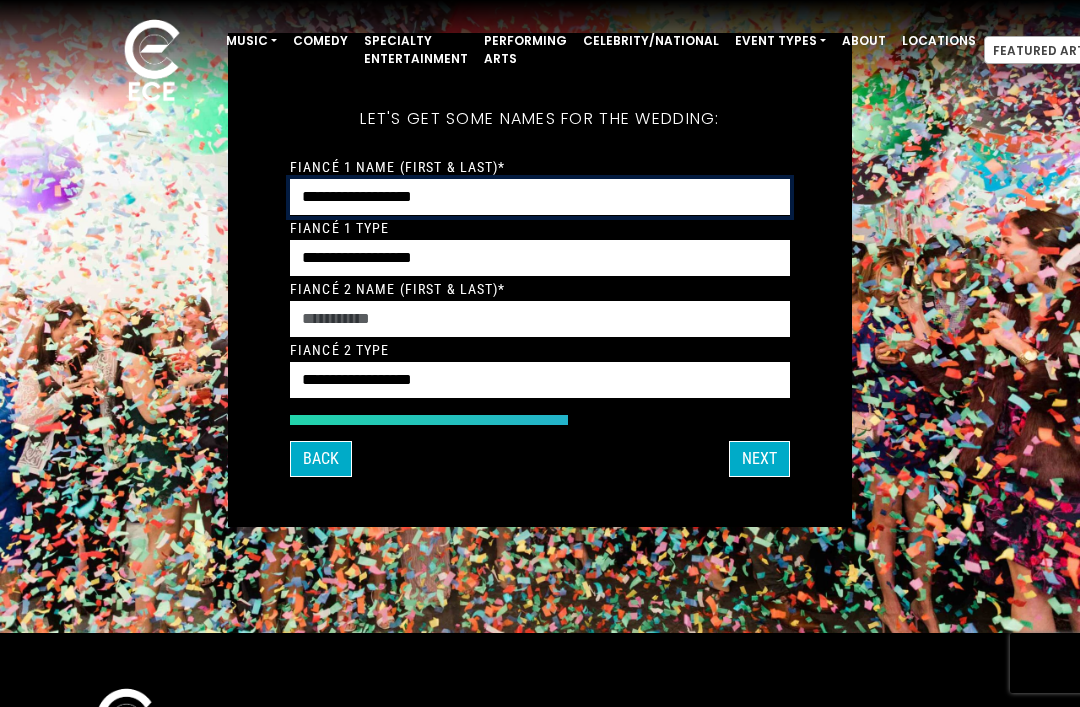 type on "**********" 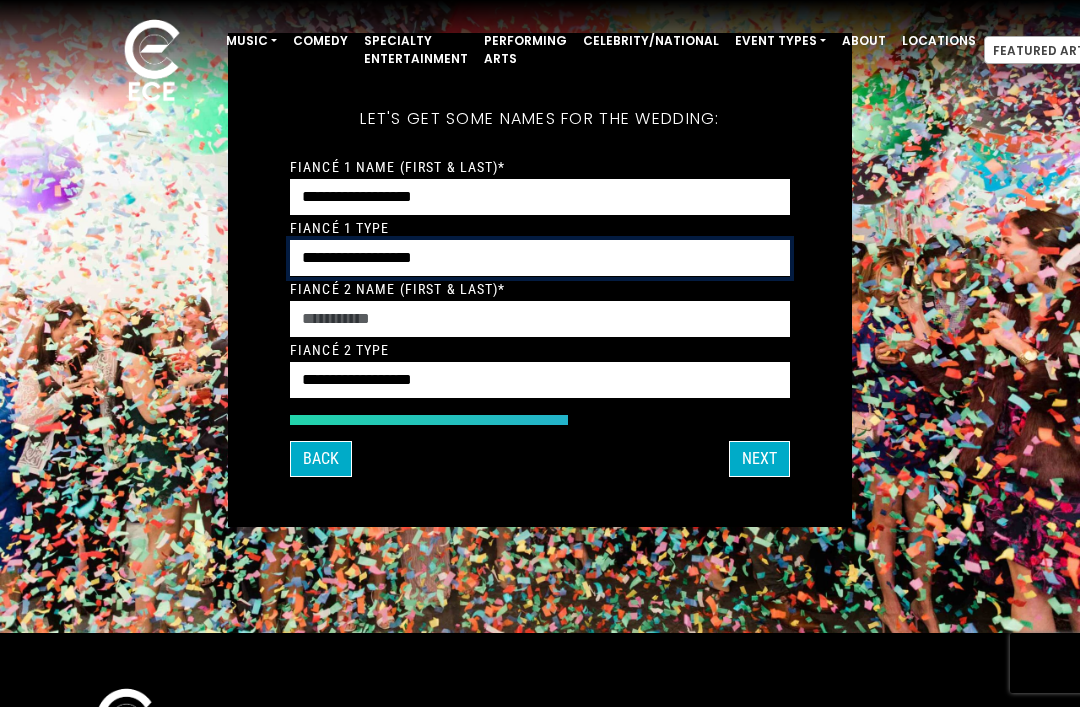 click on "**********" at bounding box center (540, 258) 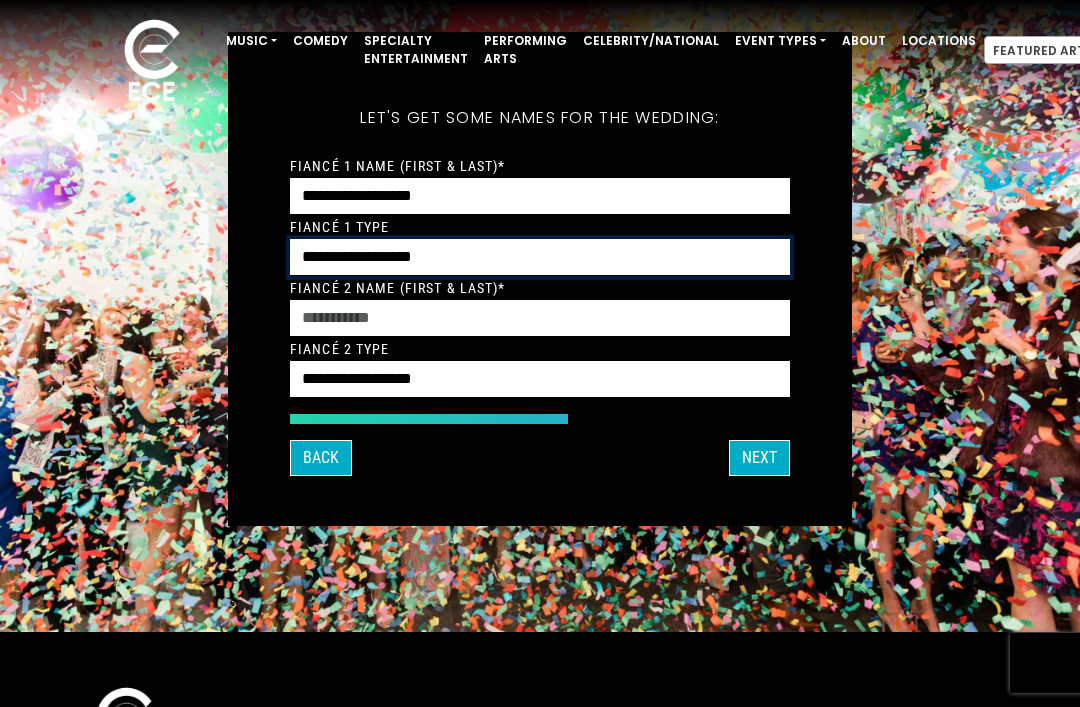 select on "*****" 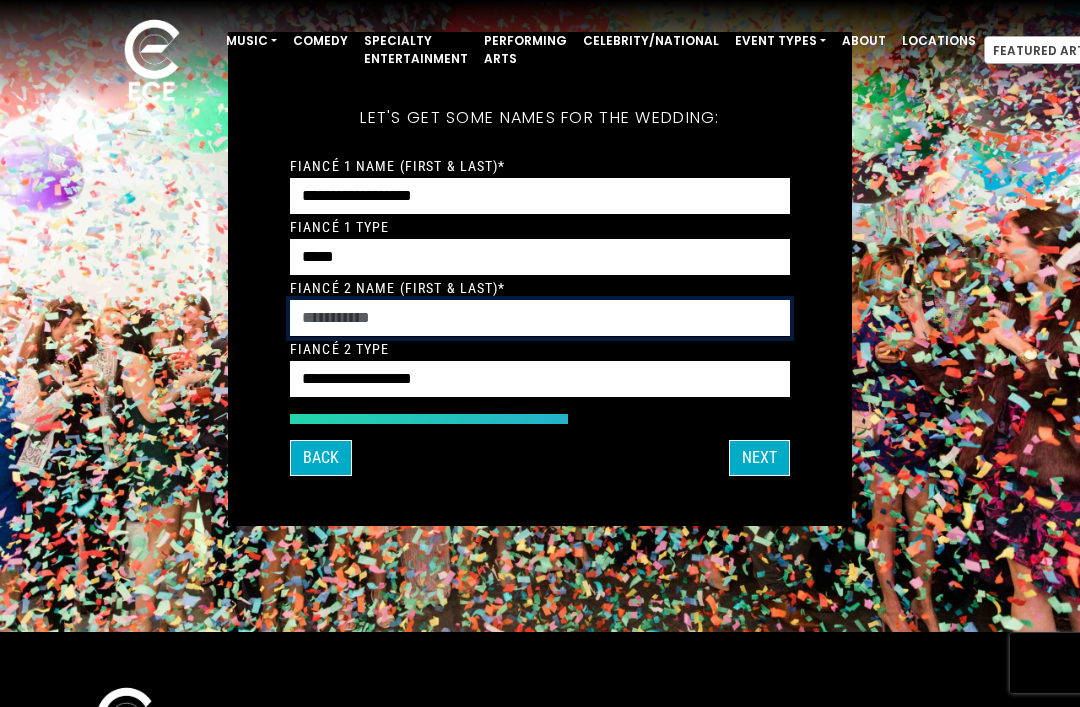 click on "Fiancé 2 Name (First & Last)*" at bounding box center (540, 318) 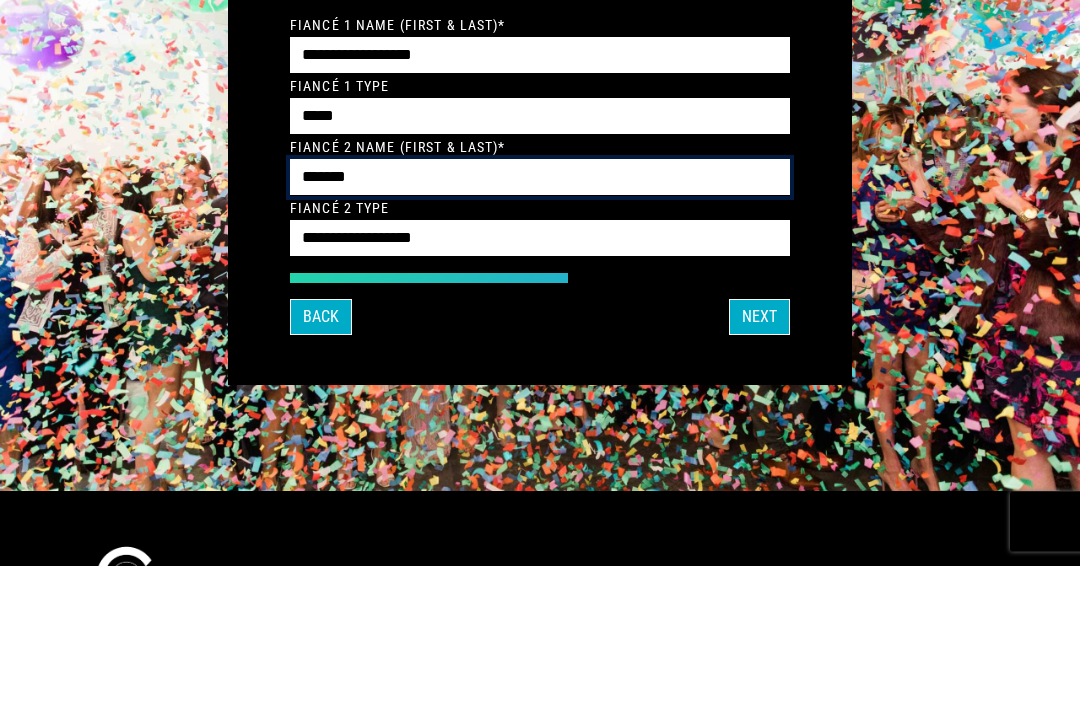 type on "*******" 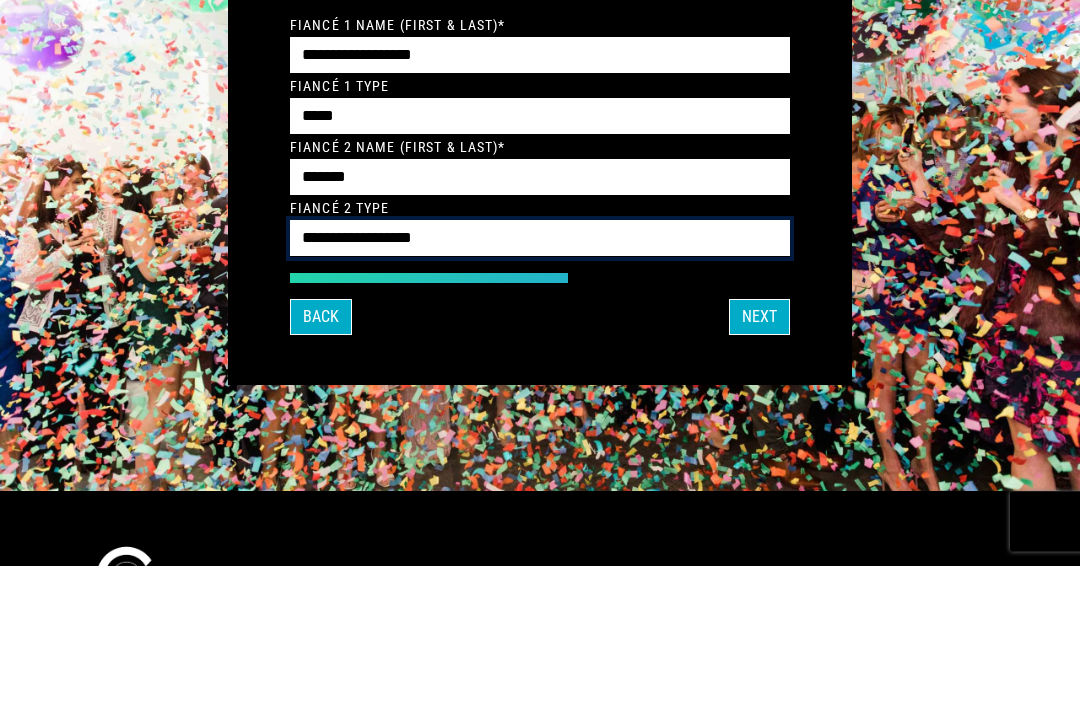 click on "**********" at bounding box center (540, 380) 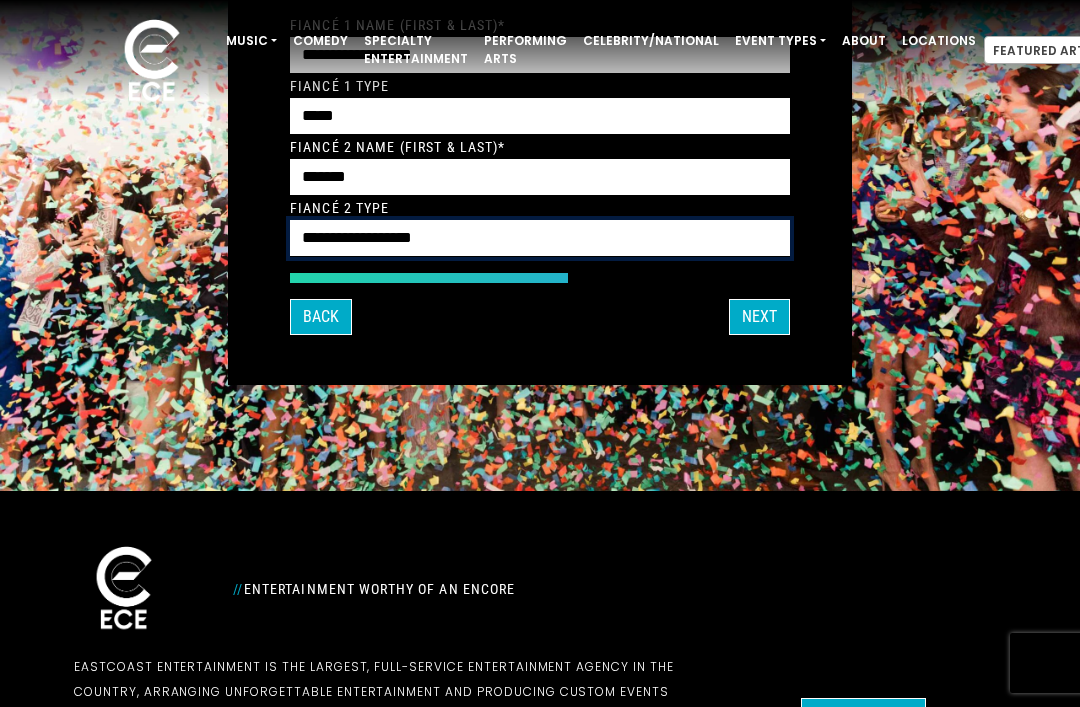 select on "*****" 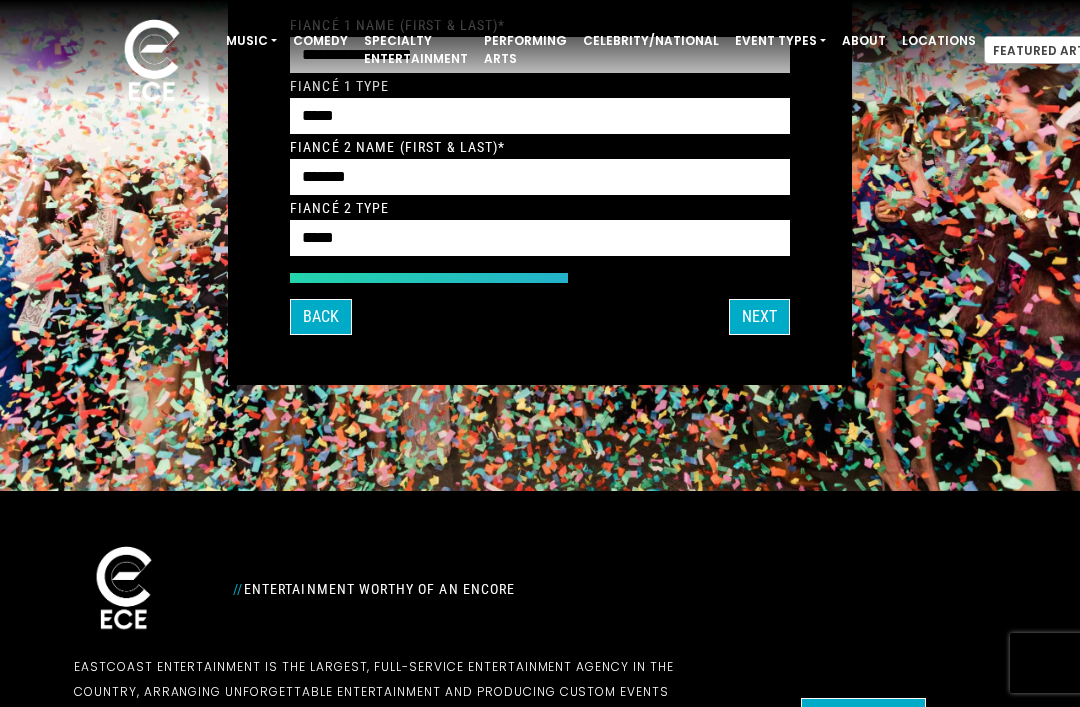 click on "Next" at bounding box center [759, 317] 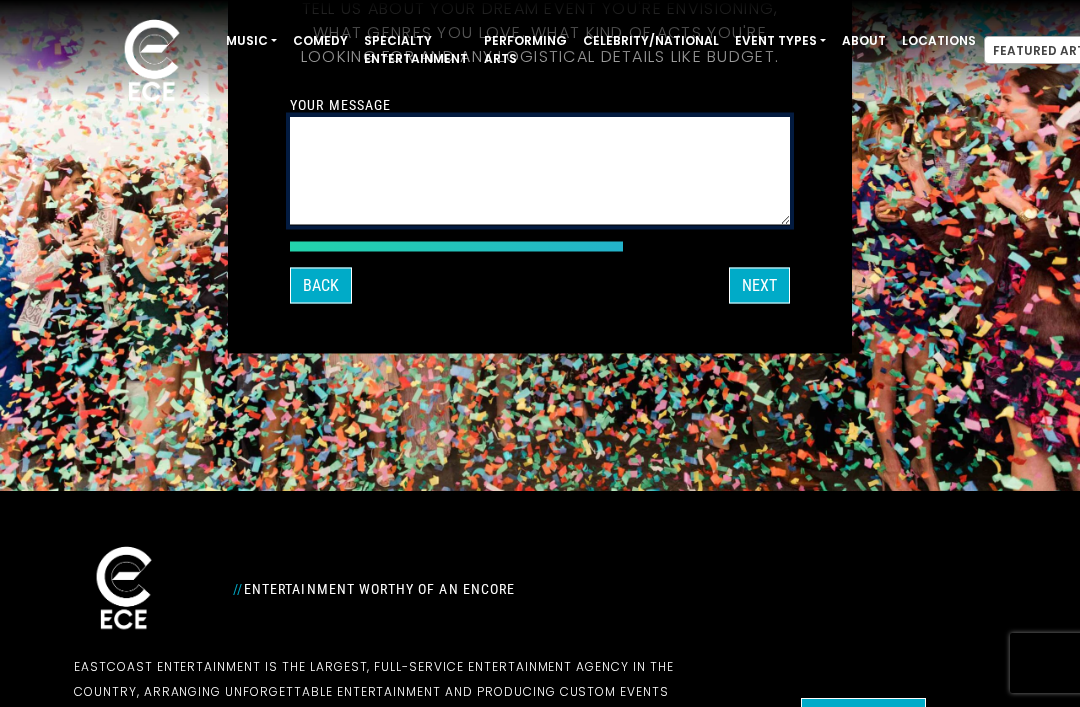 click on "Your message" at bounding box center (540, 170) 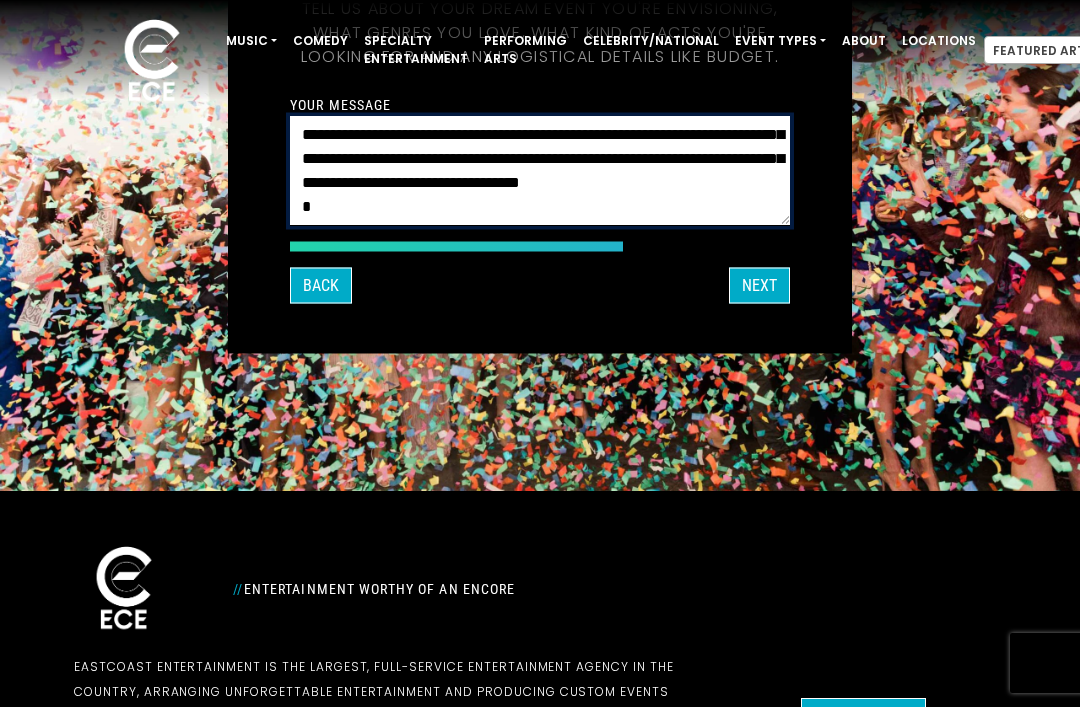 scroll, scrollTop: 41, scrollLeft: 0, axis: vertical 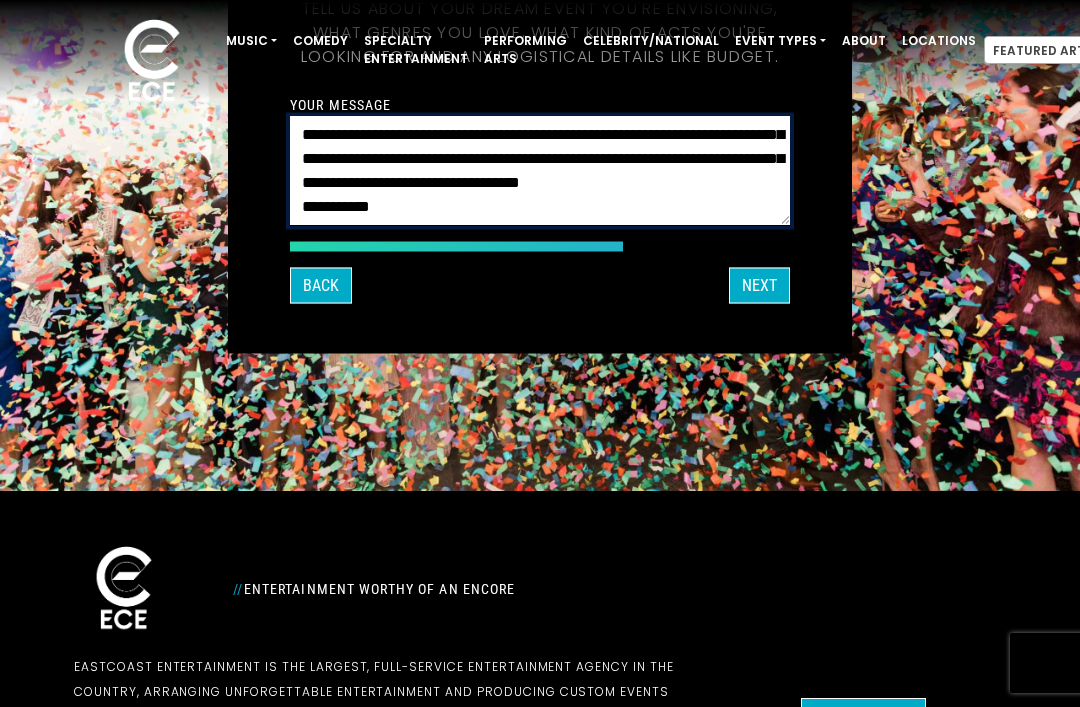 type on "**********" 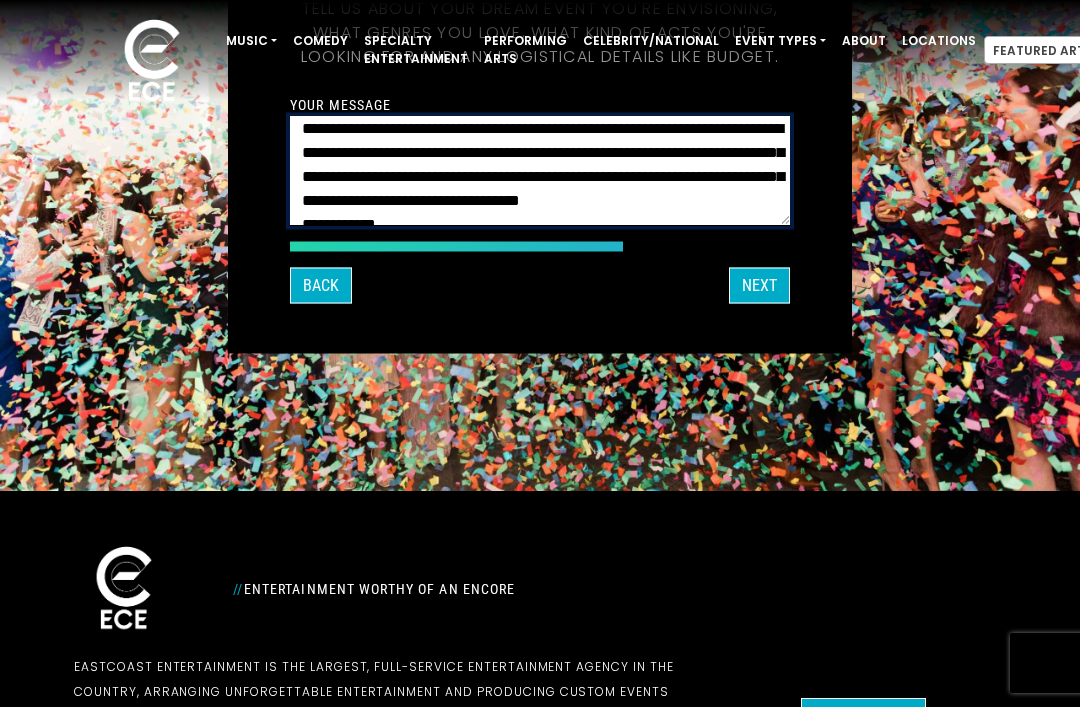 scroll, scrollTop: 2, scrollLeft: 0, axis: vertical 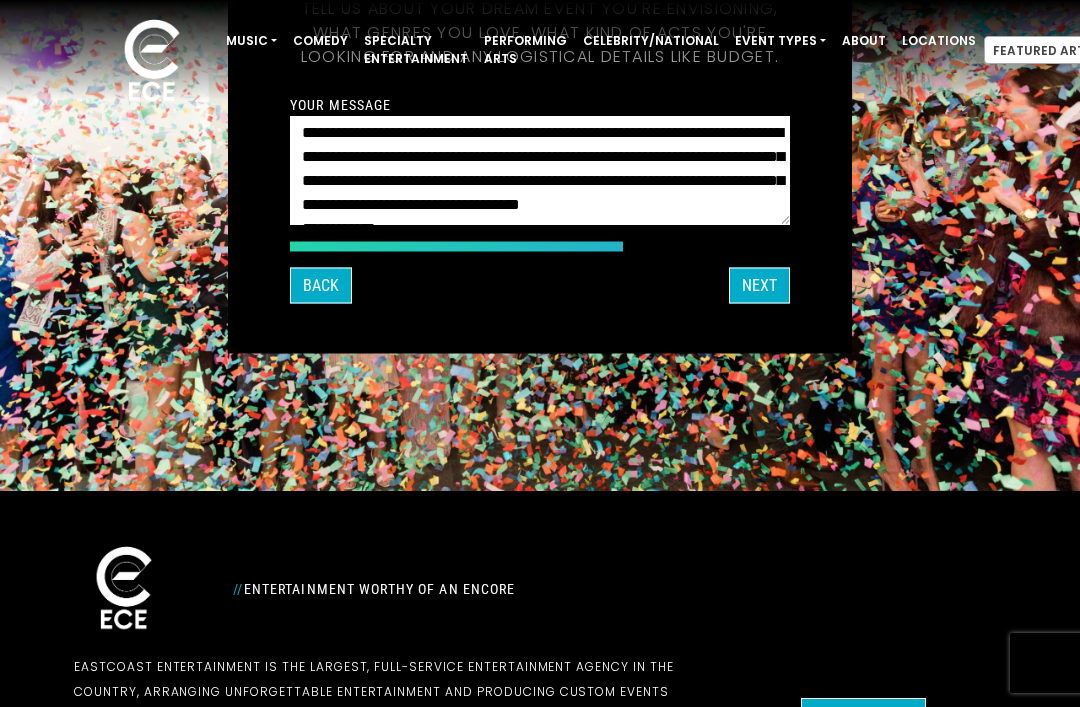 click on "Next" at bounding box center (759, 285) 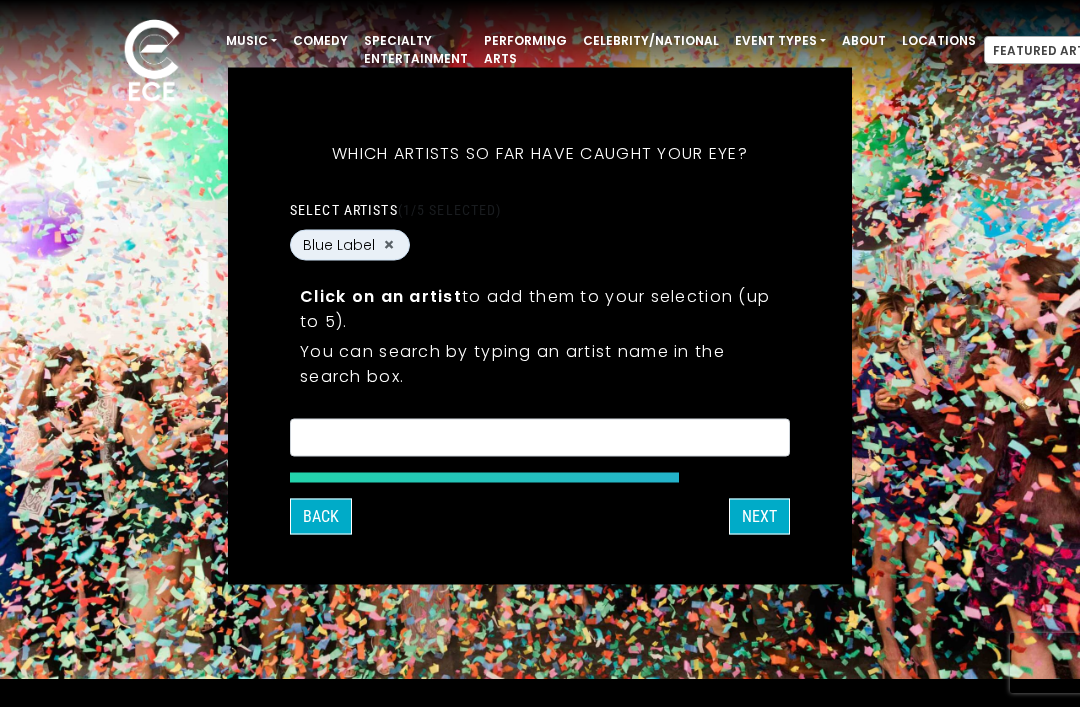 scroll, scrollTop: 26, scrollLeft: 0, axis: vertical 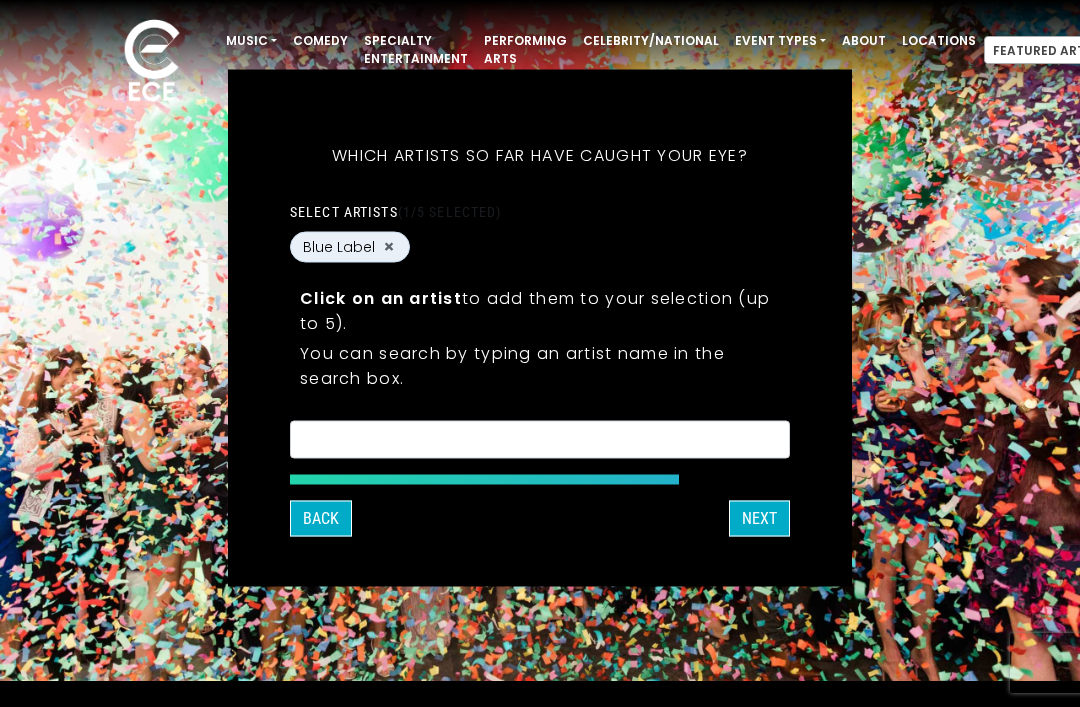 click at bounding box center [540, 442] 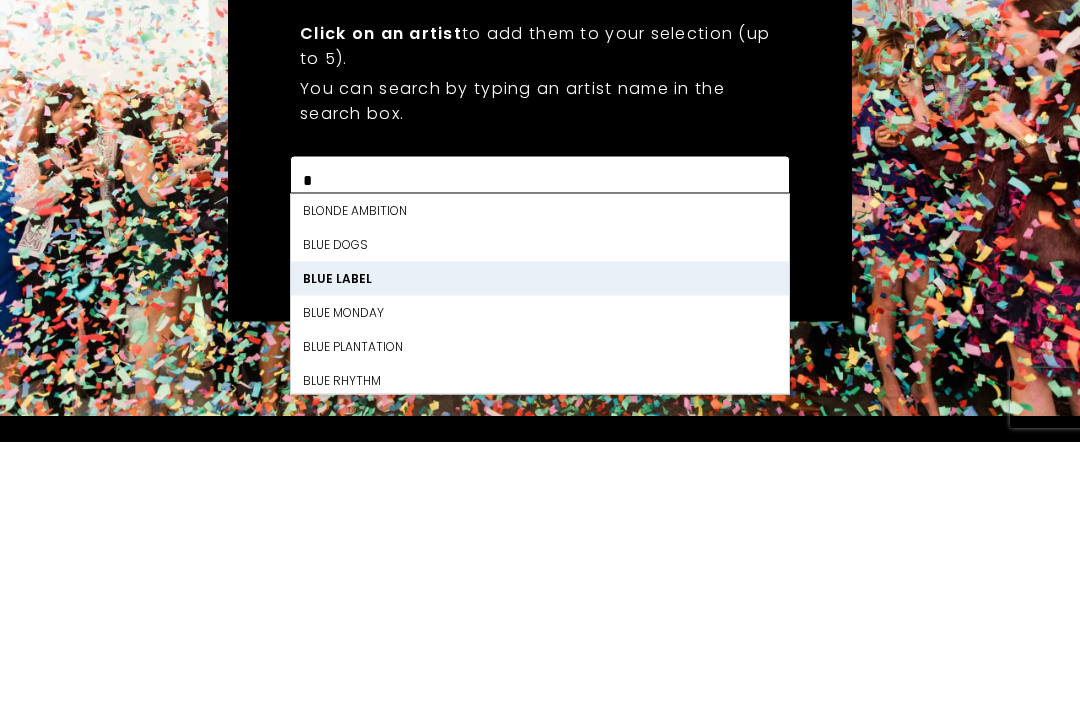 scroll, scrollTop: 0, scrollLeft: 0, axis: both 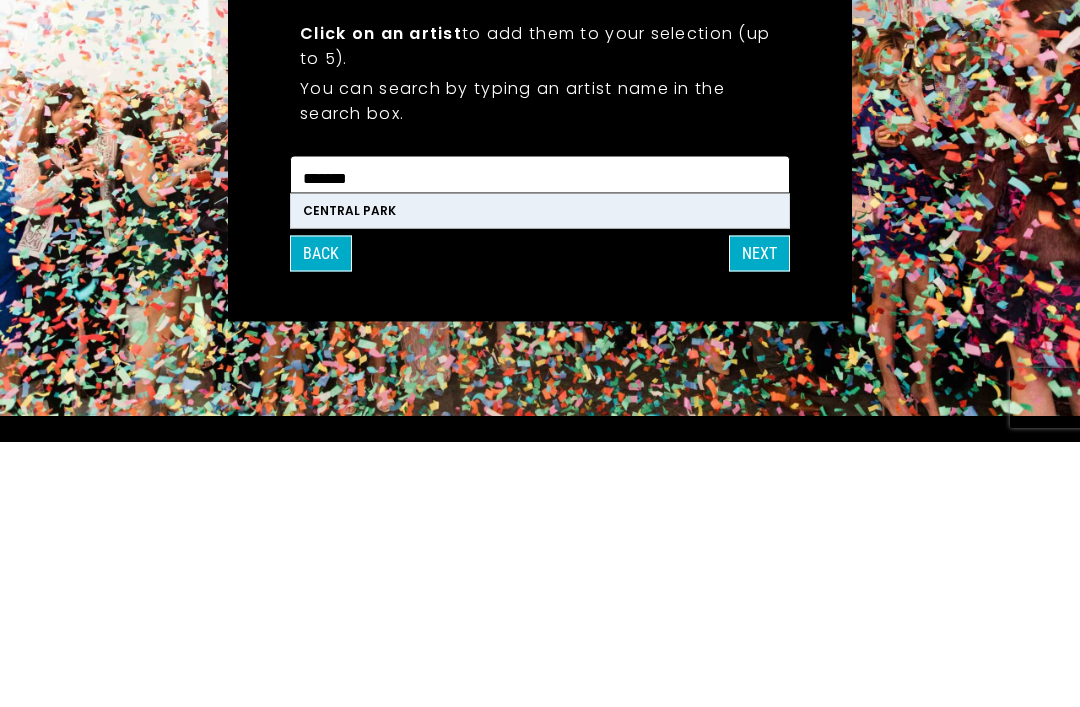 click on "Central Park" at bounding box center (540, 475) 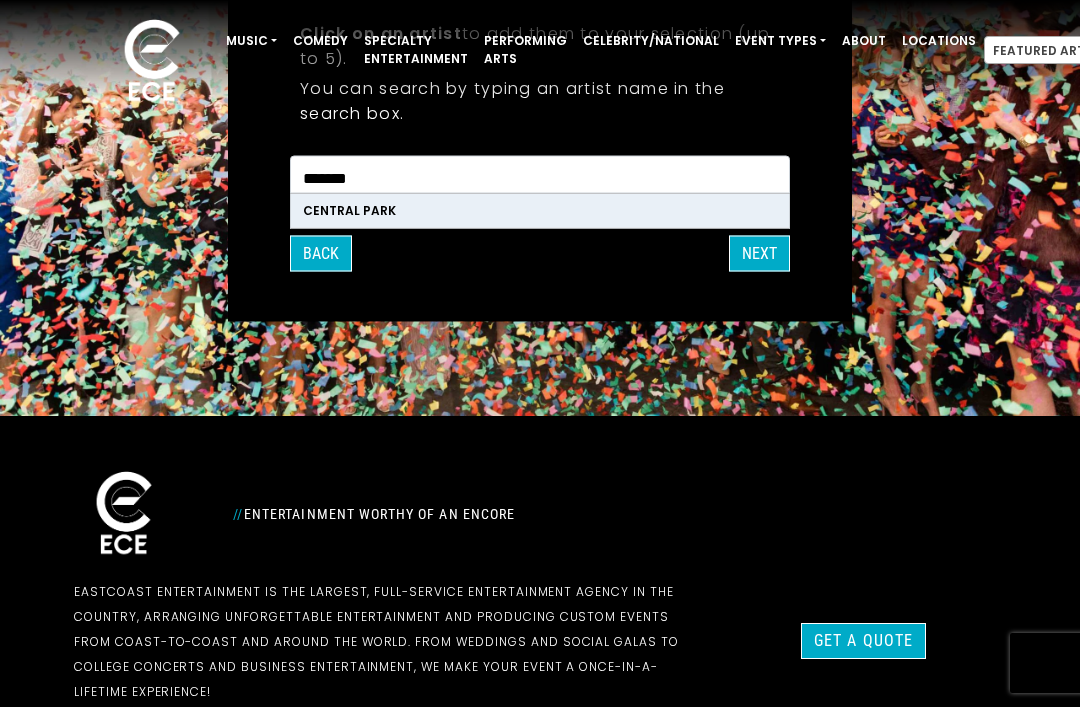 click on "Central Park" at bounding box center [540, 210] 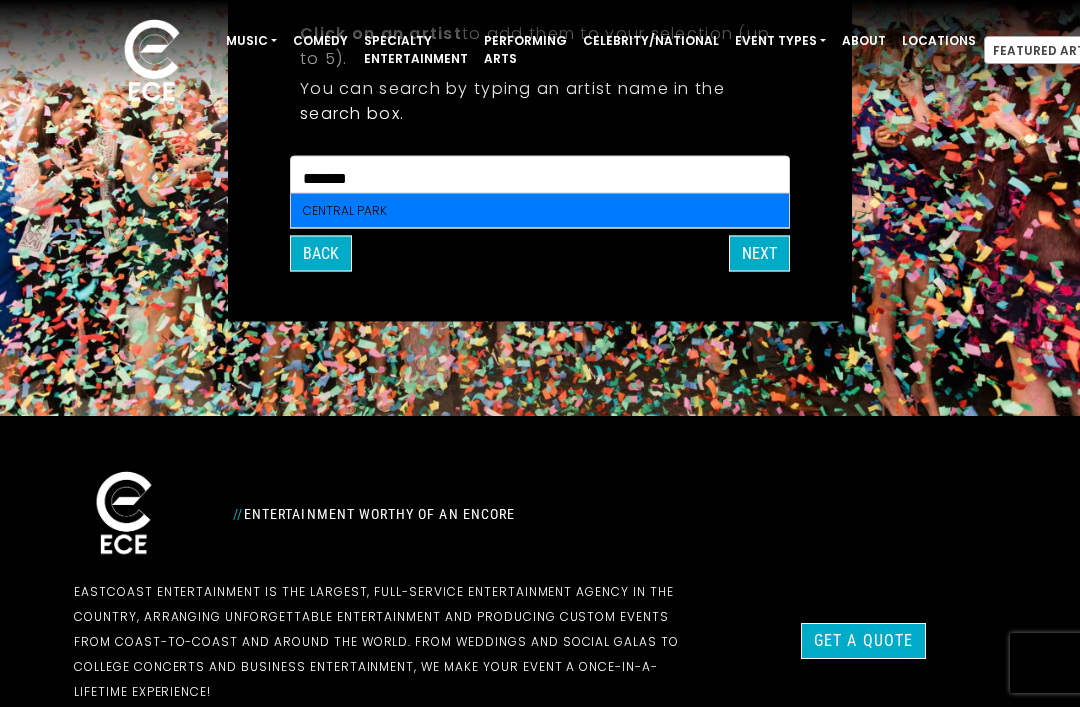 click on "Central Park" at bounding box center (540, 210) 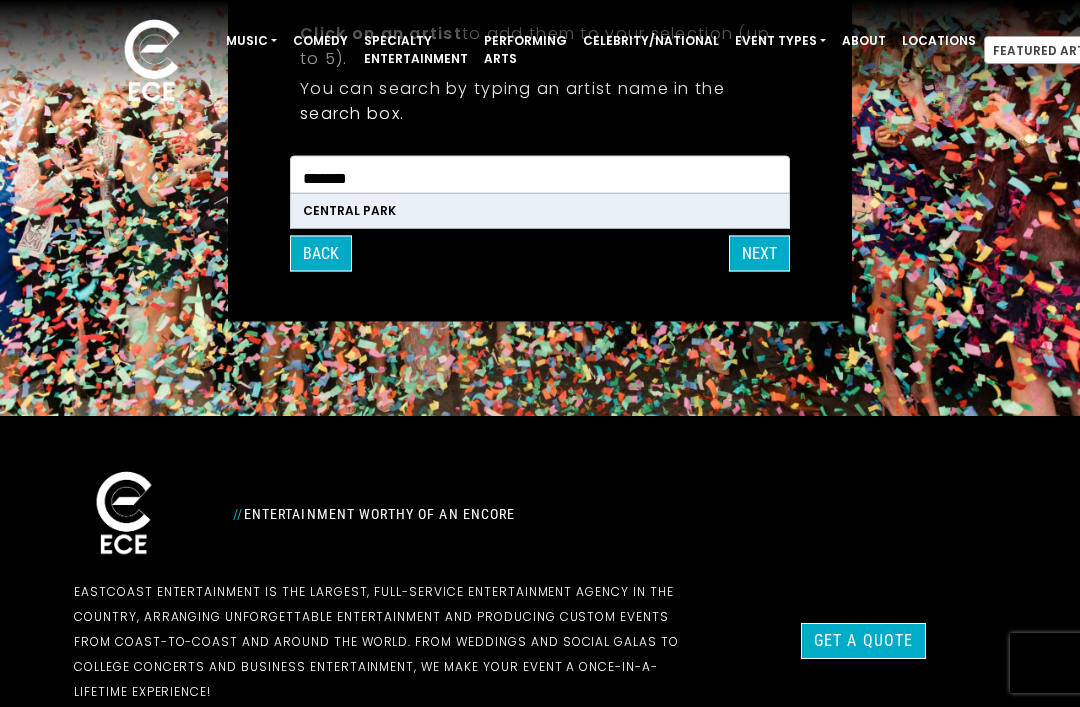 click on "Central Park" at bounding box center (540, 210) 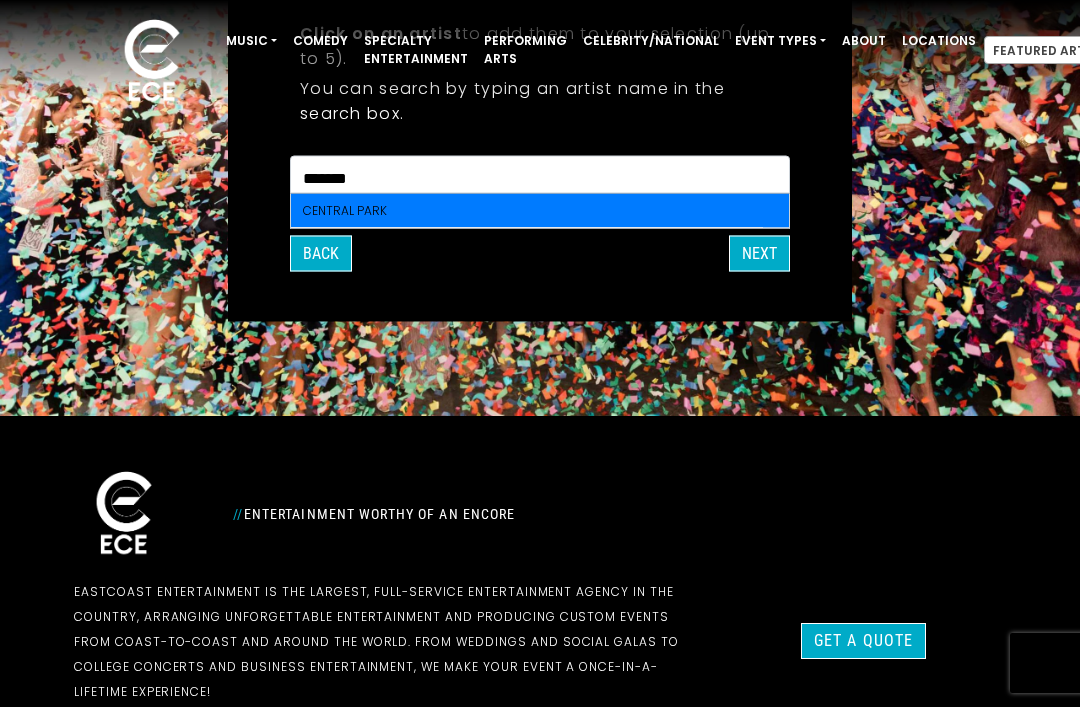 click on "*******" at bounding box center (540, 177) 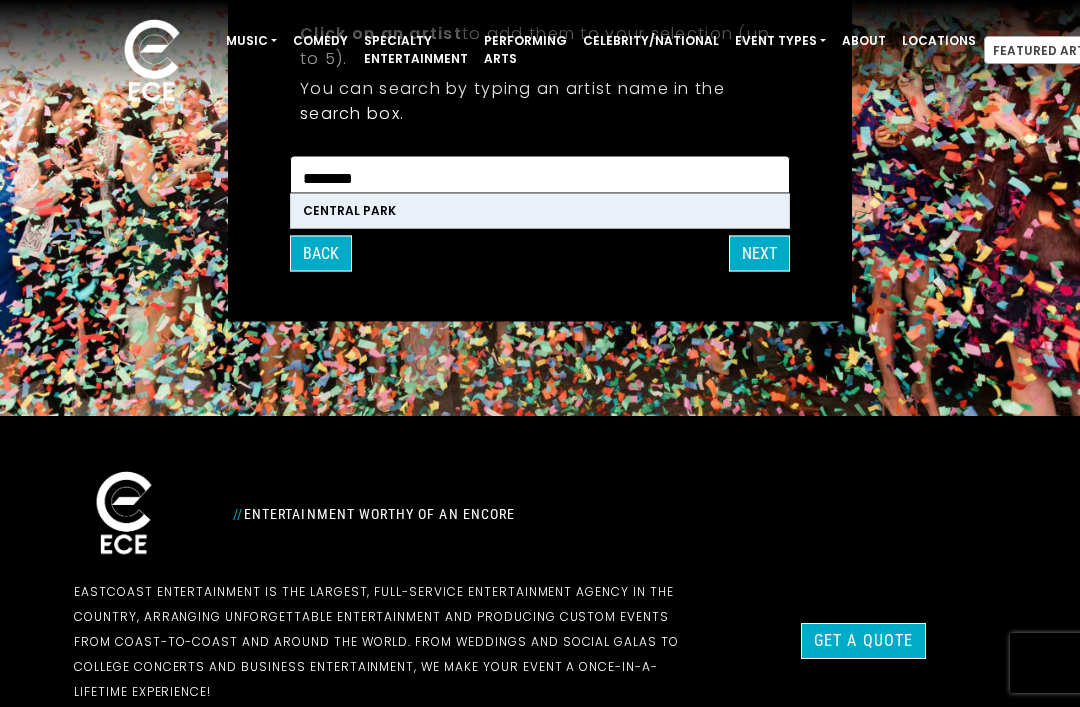 click on "Central Park" at bounding box center (540, 210) 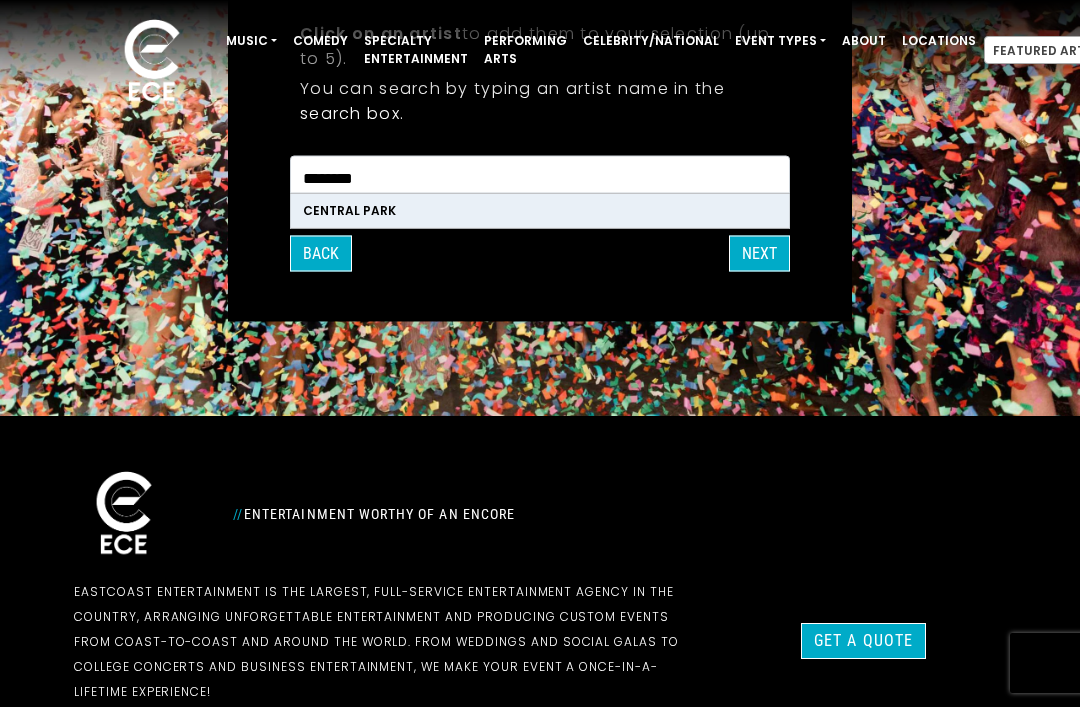click on "*******" at bounding box center (540, 177) 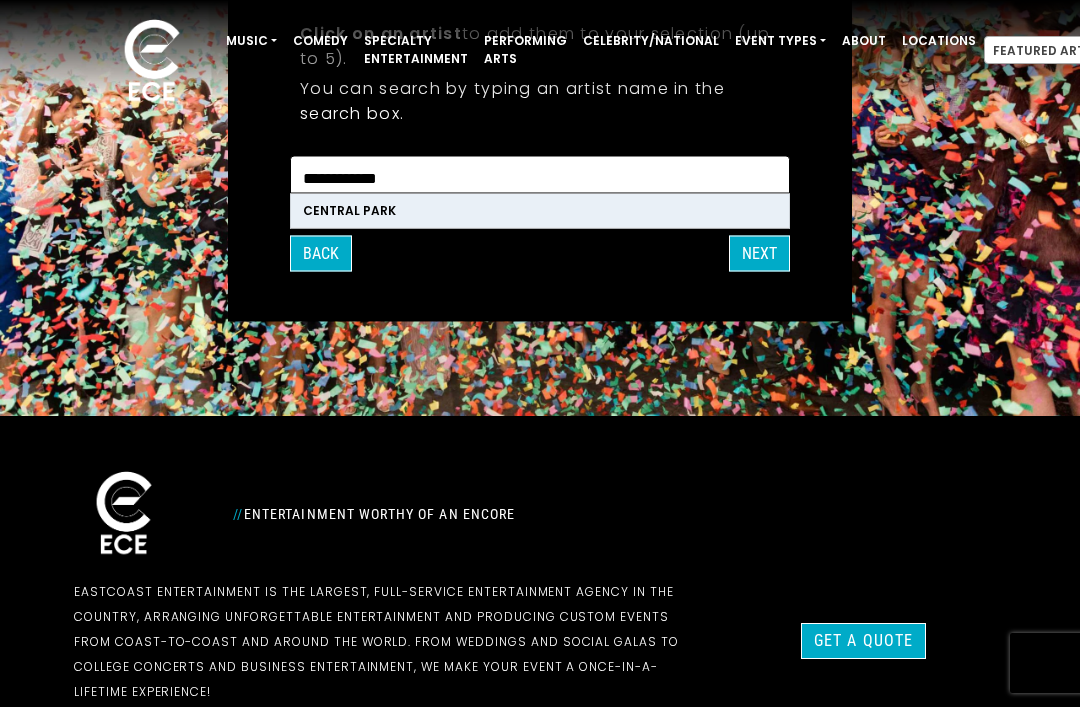 type on "**********" 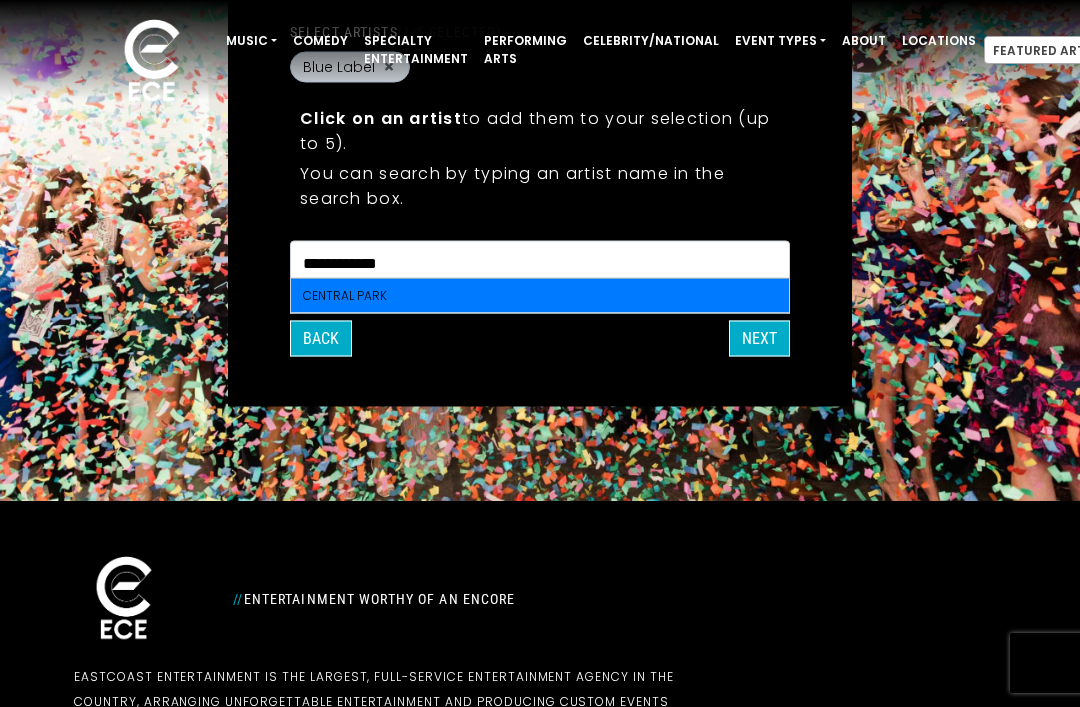 scroll, scrollTop: 205, scrollLeft: 0, axis: vertical 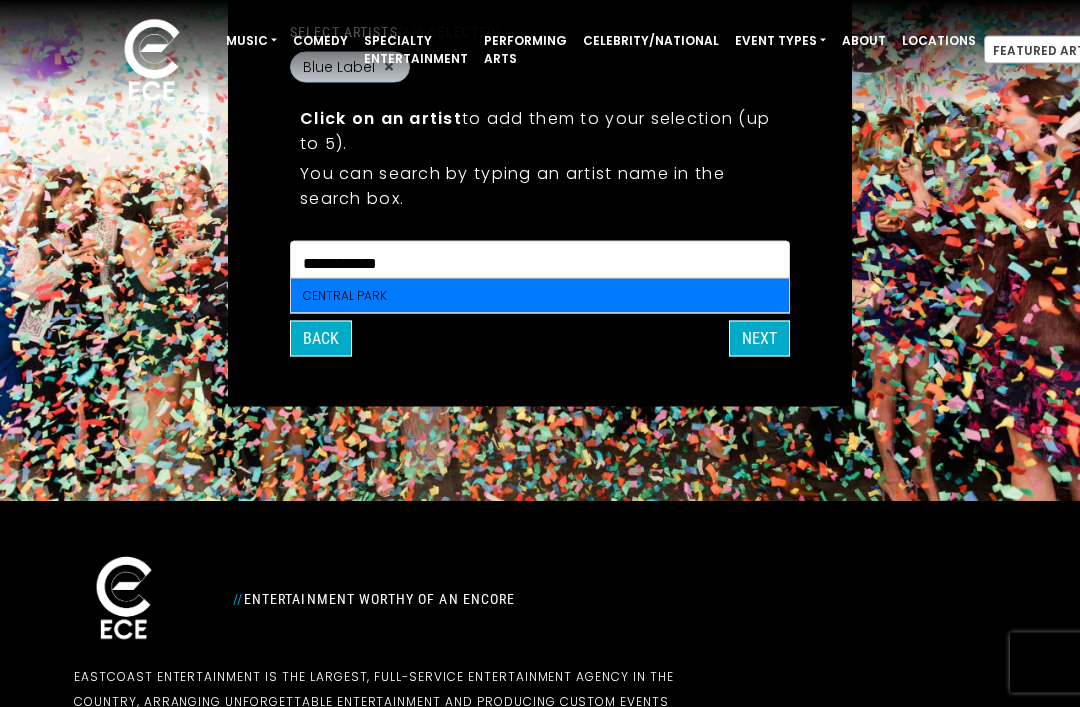 click on "Central Park" at bounding box center (540, 296) 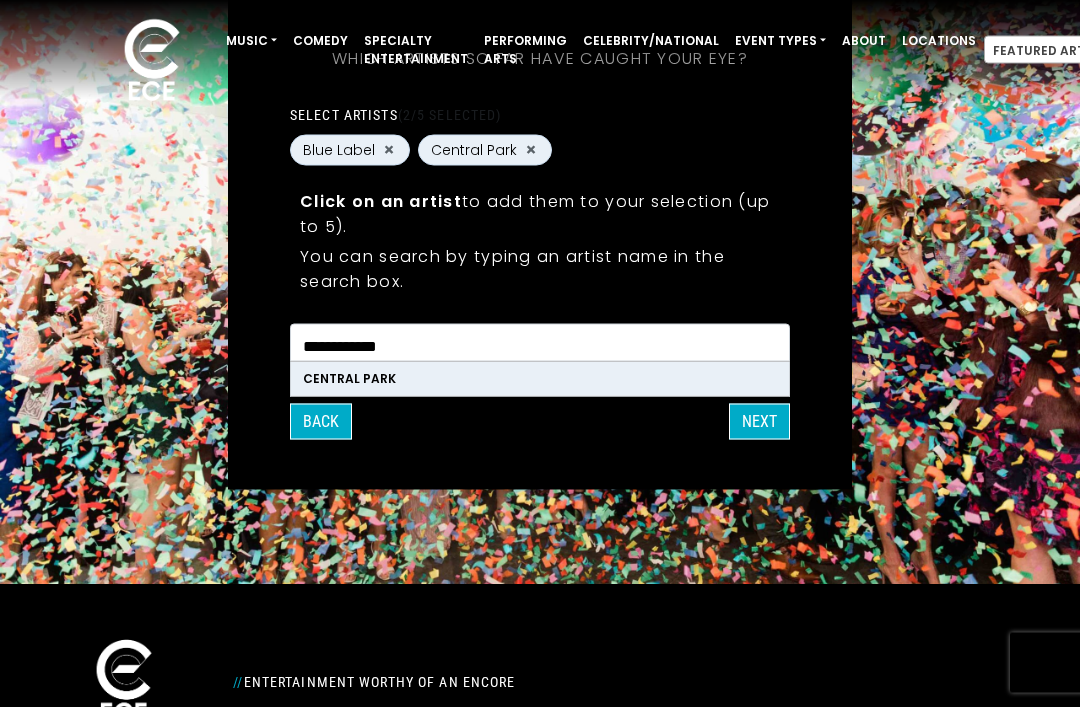 scroll, scrollTop: 123, scrollLeft: 0, axis: vertical 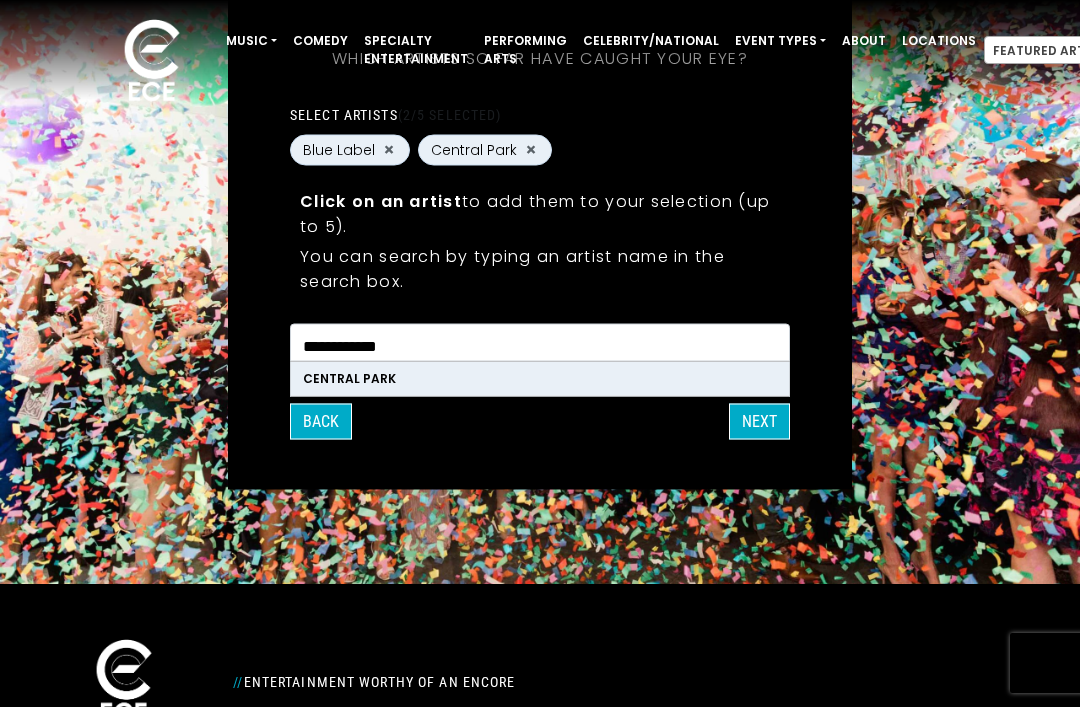 click on "Next" at bounding box center (759, 421) 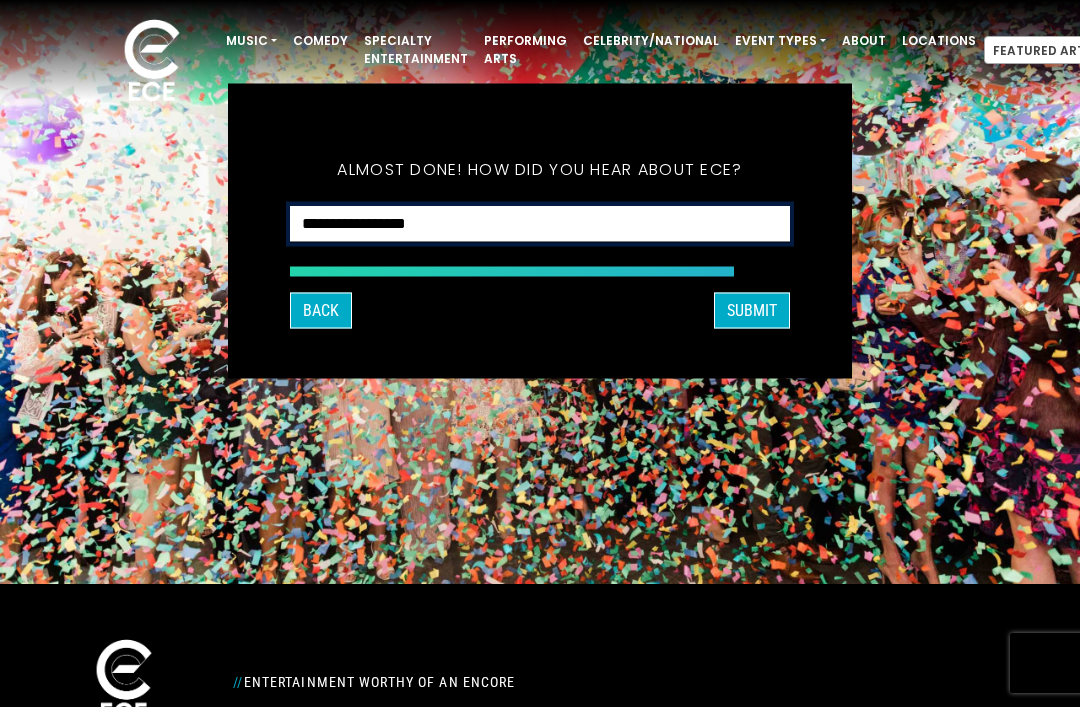 click on "**********" at bounding box center [540, 223] 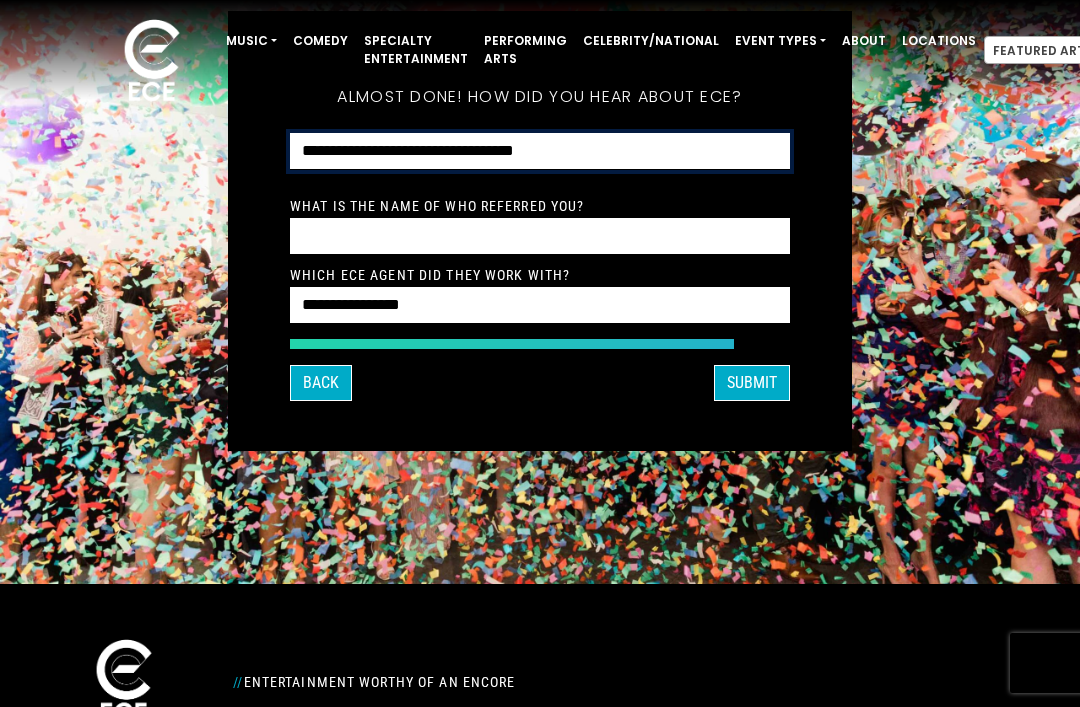 click on "**********" at bounding box center (540, 151) 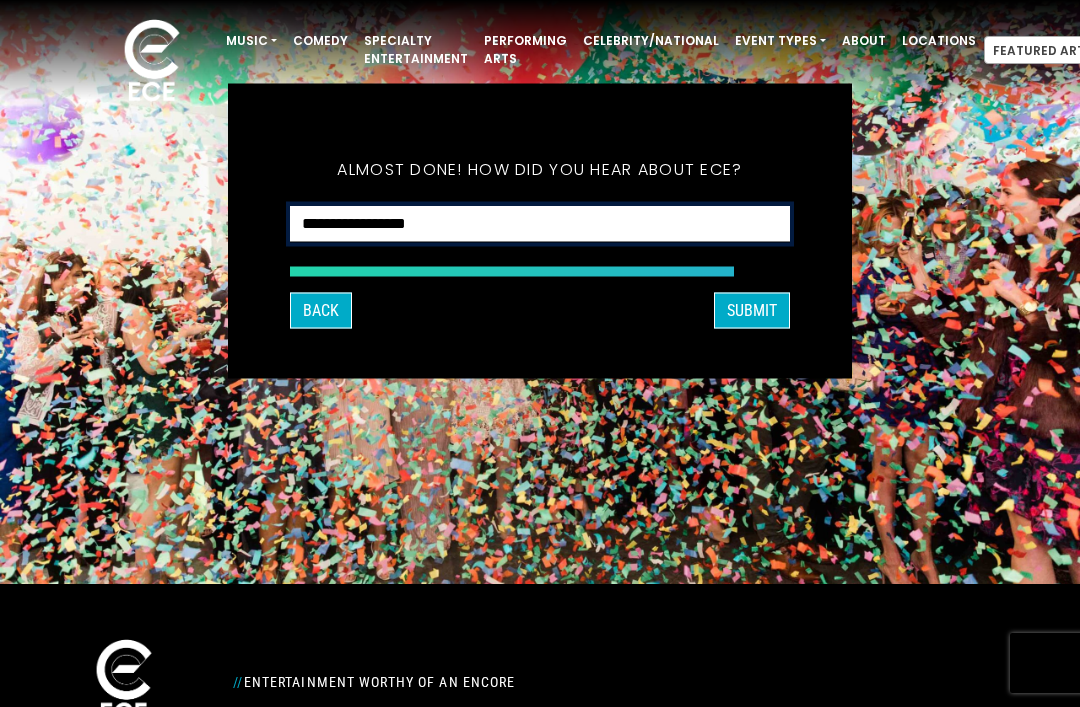 click on "**********" at bounding box center (540, 223) 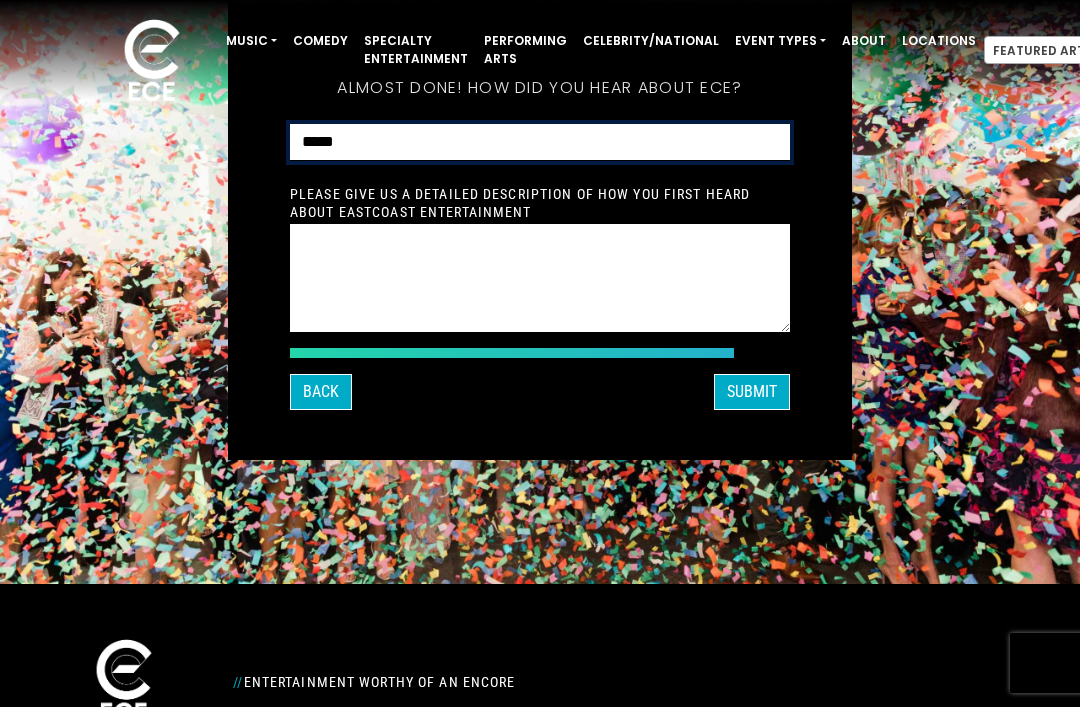 click on "**********" at bounding box center (540, 142) 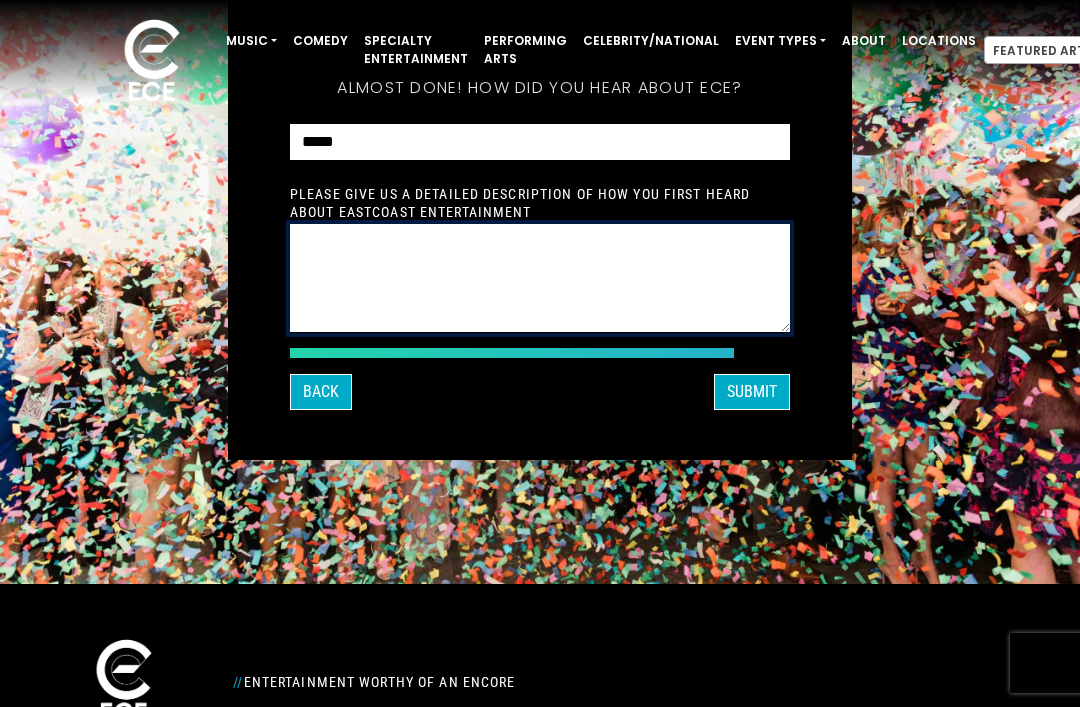 click at bounding box center (540, 278) 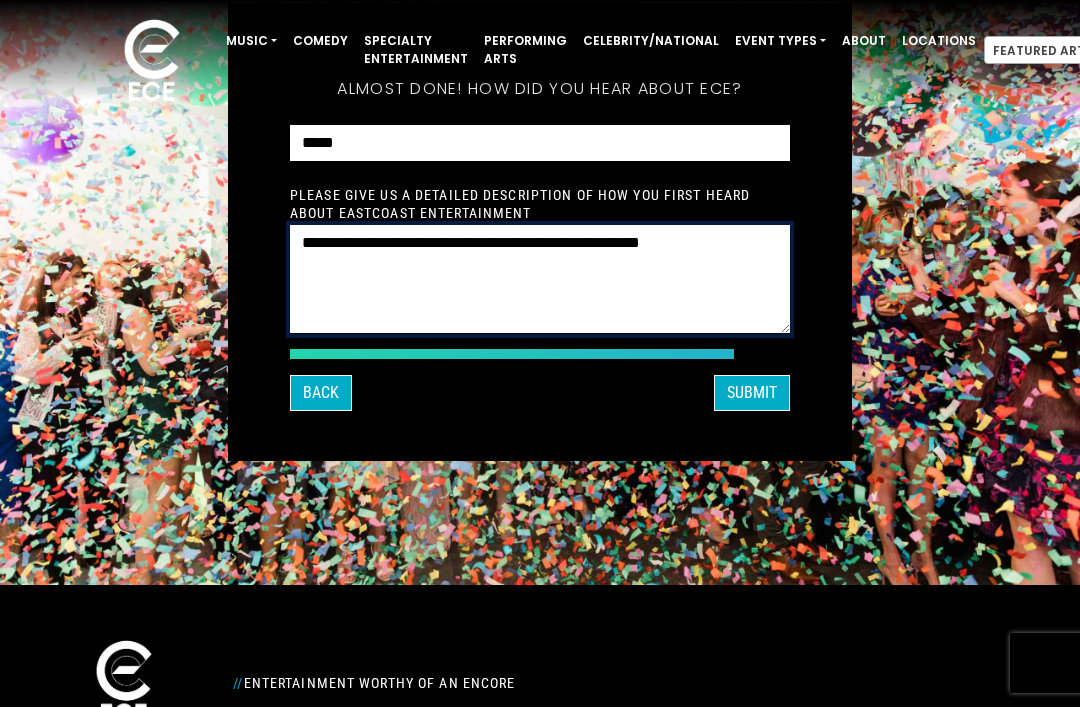 type on "**********" 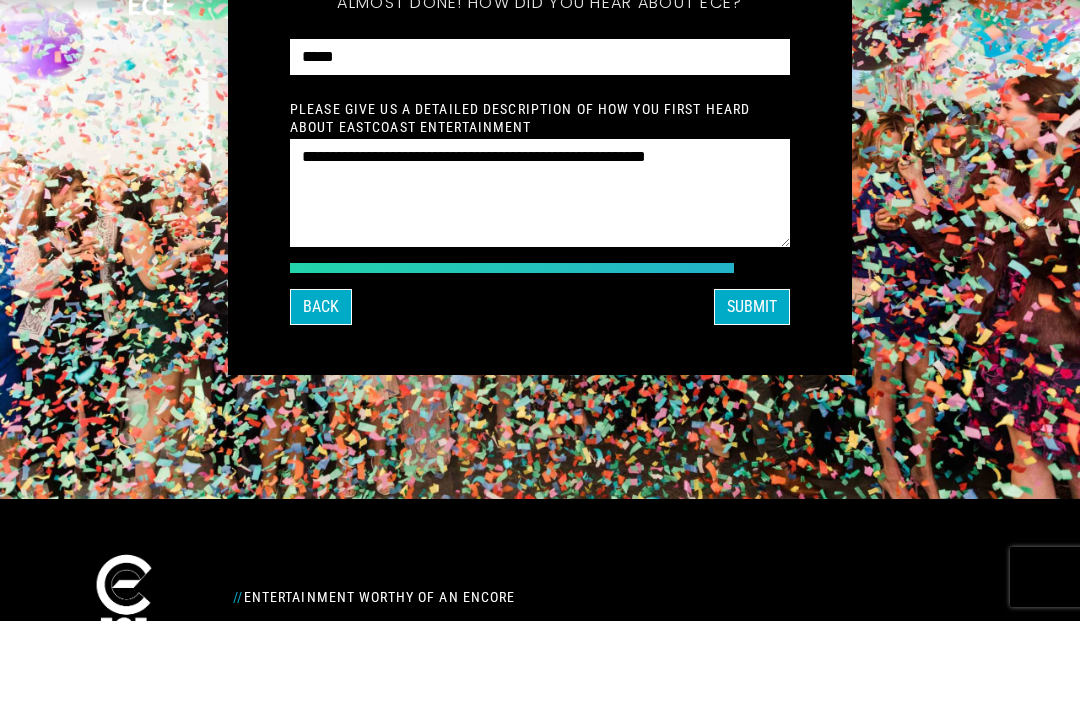 click on "SUBMIT" at bounding box center (752, 393) 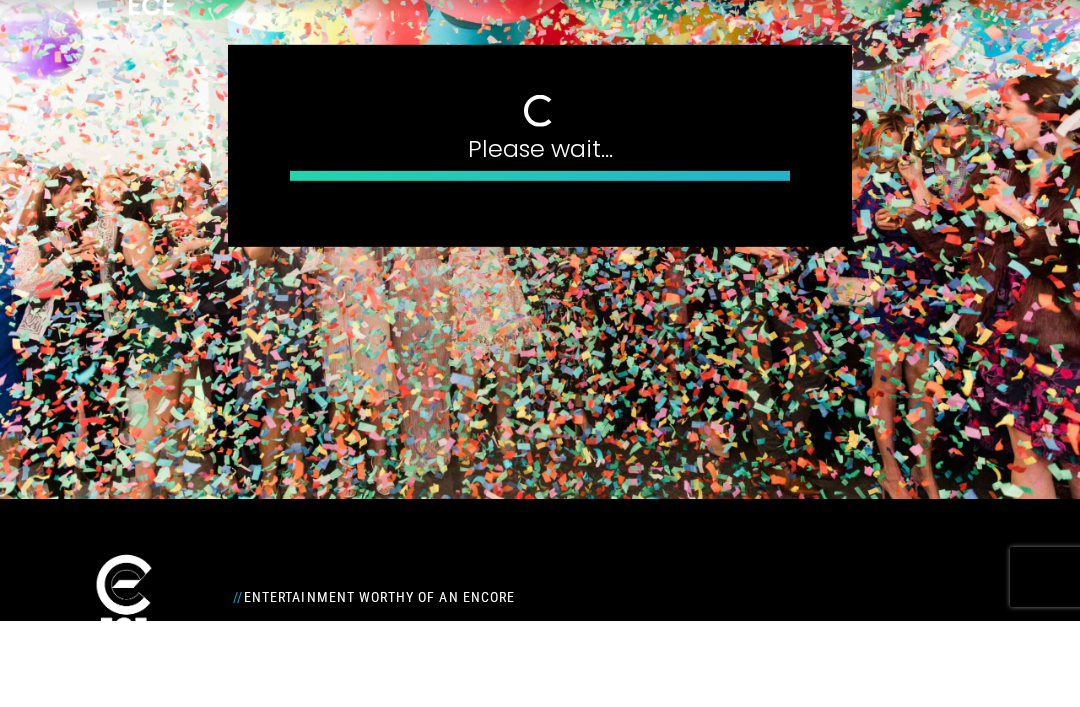 scroll, scrollTop: 209, scrollLeft: 0, axis: vertical 